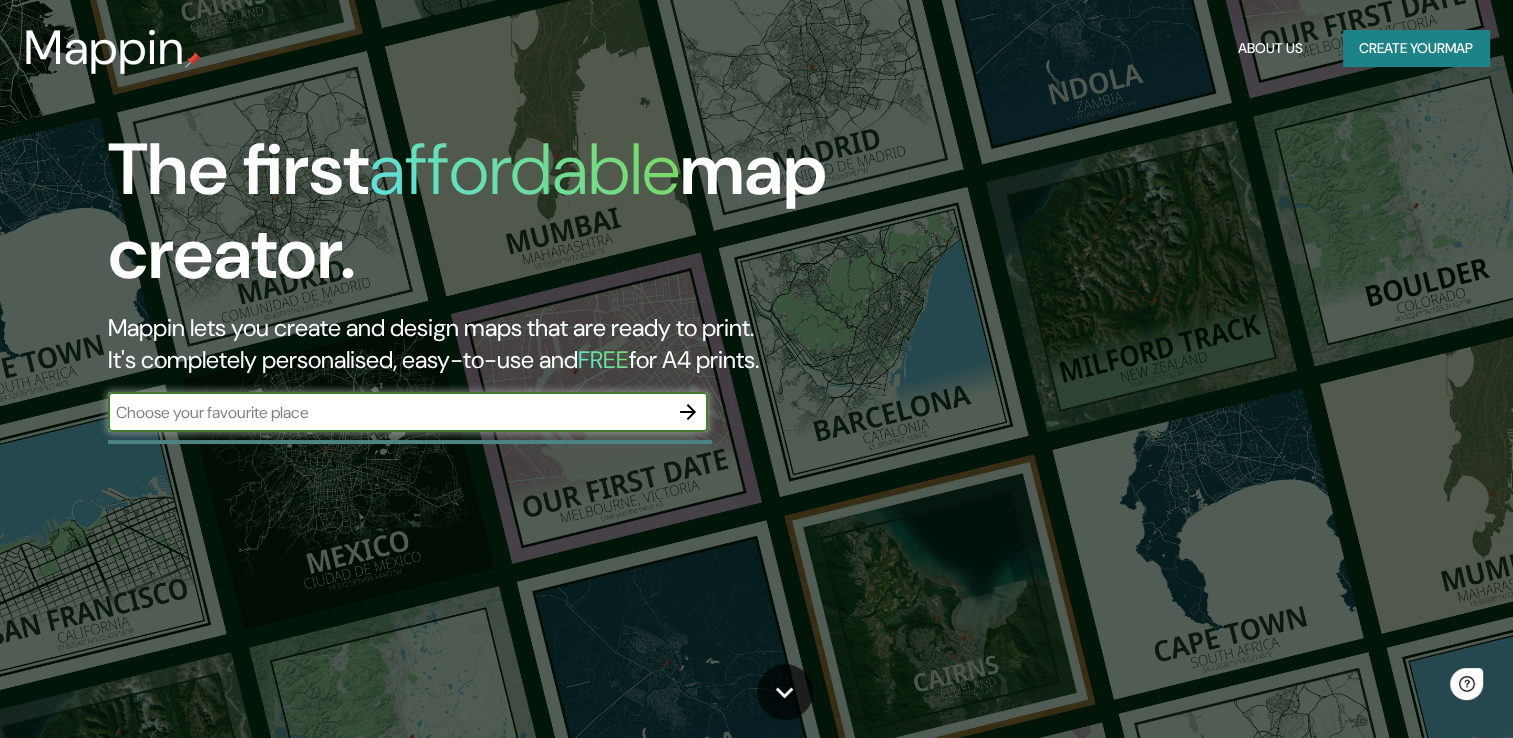 scroll, scrollTop: 0, scrollLeft: 0, axis: both 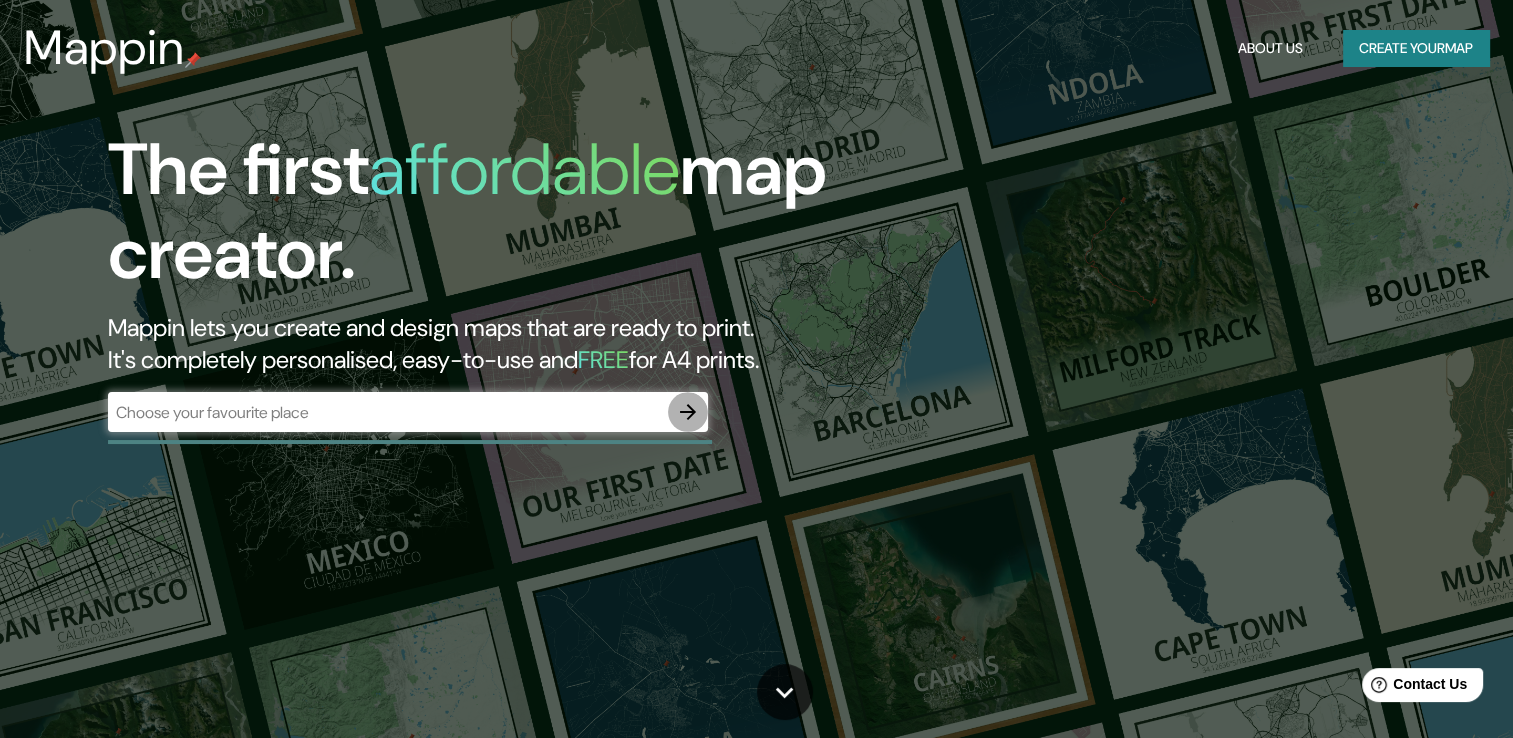 click 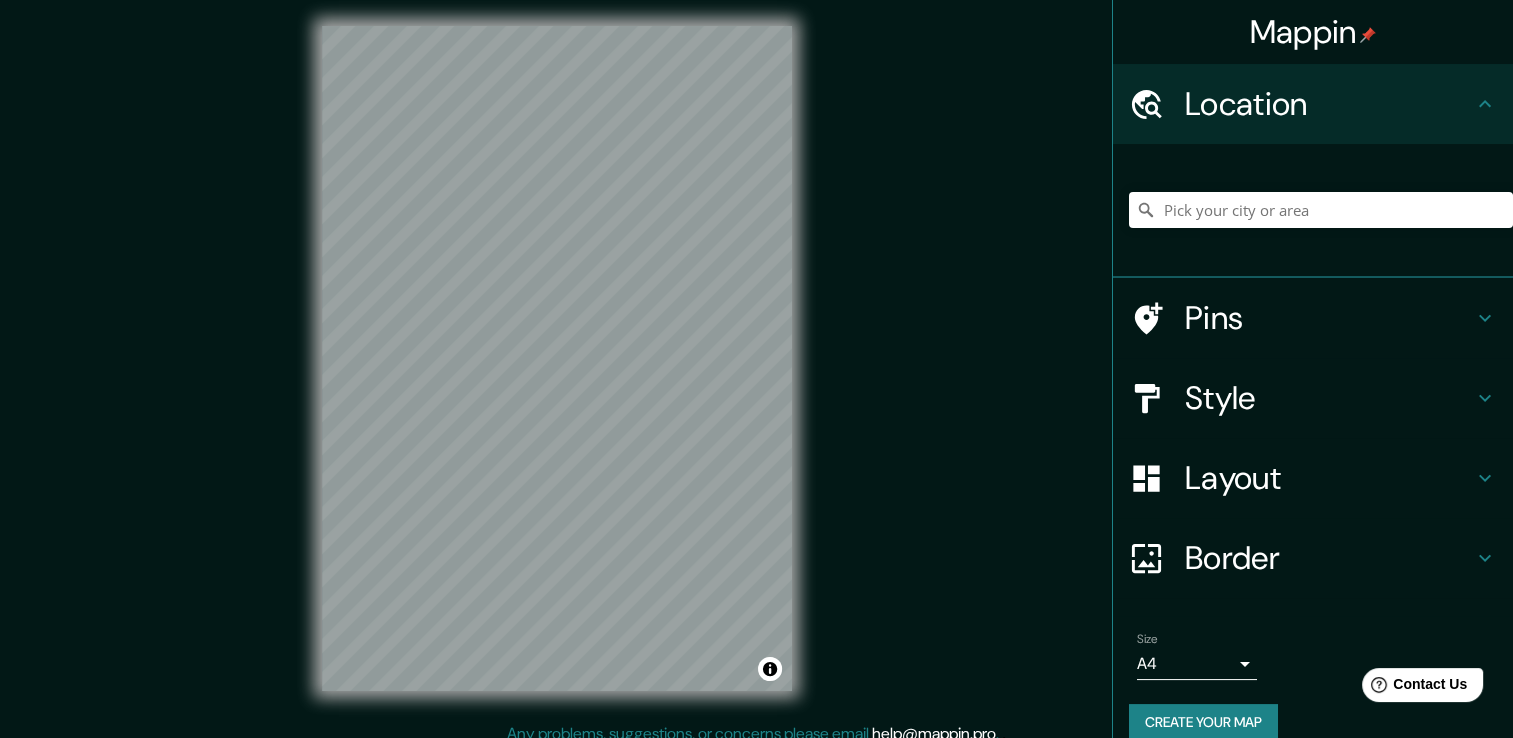 scroll, scrollTop: 11, scrollLeft: 0, axis: vertical 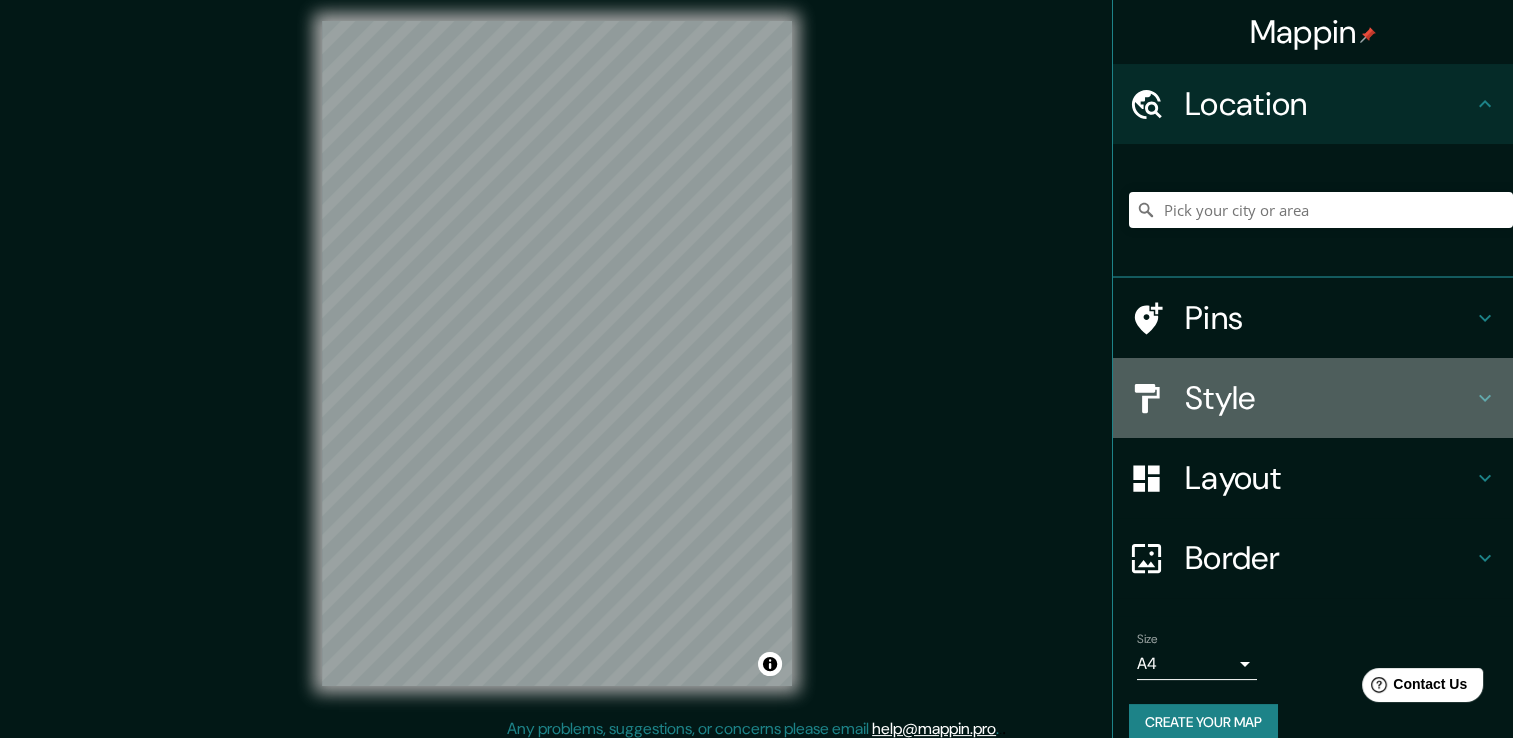 click 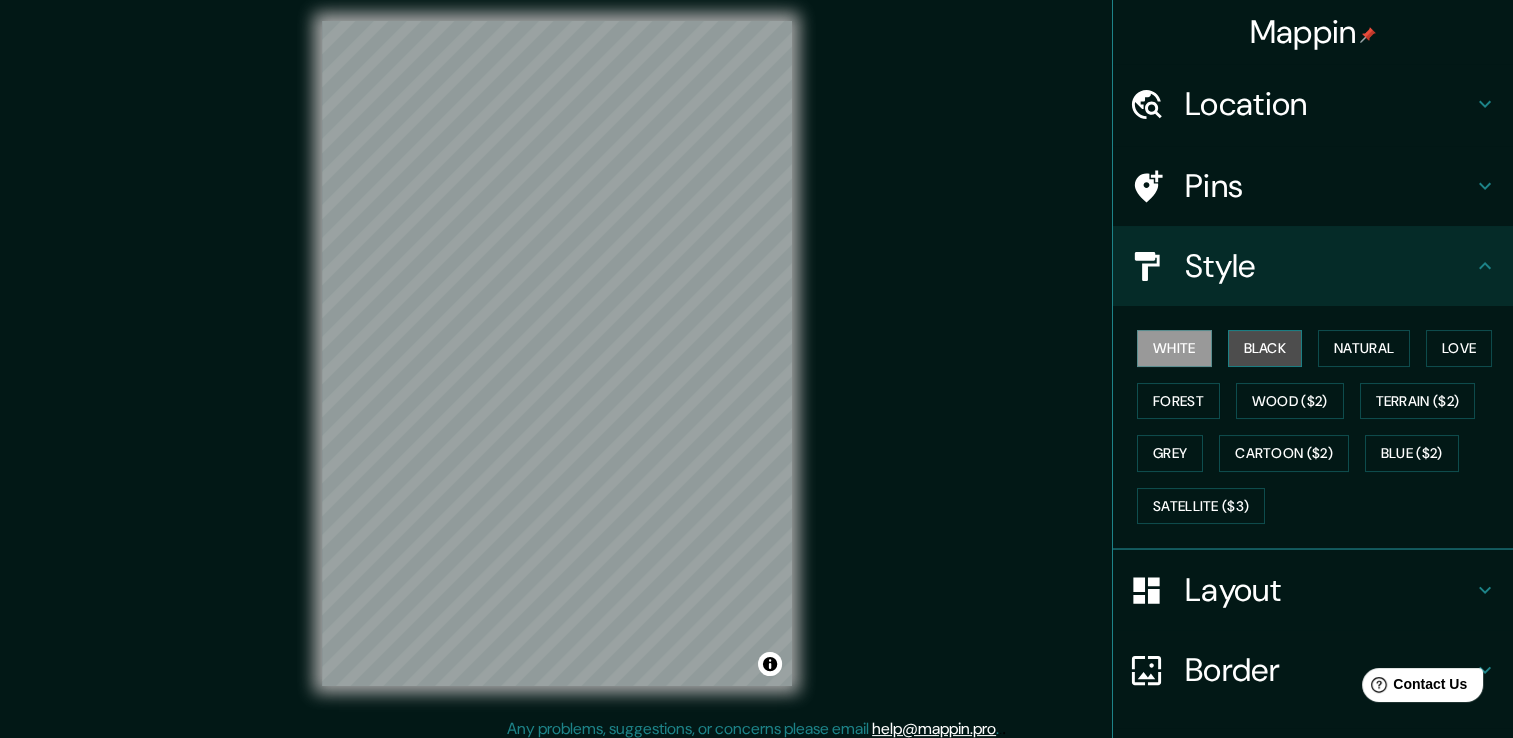 click on "Black" at bounding box center (1265, 348) 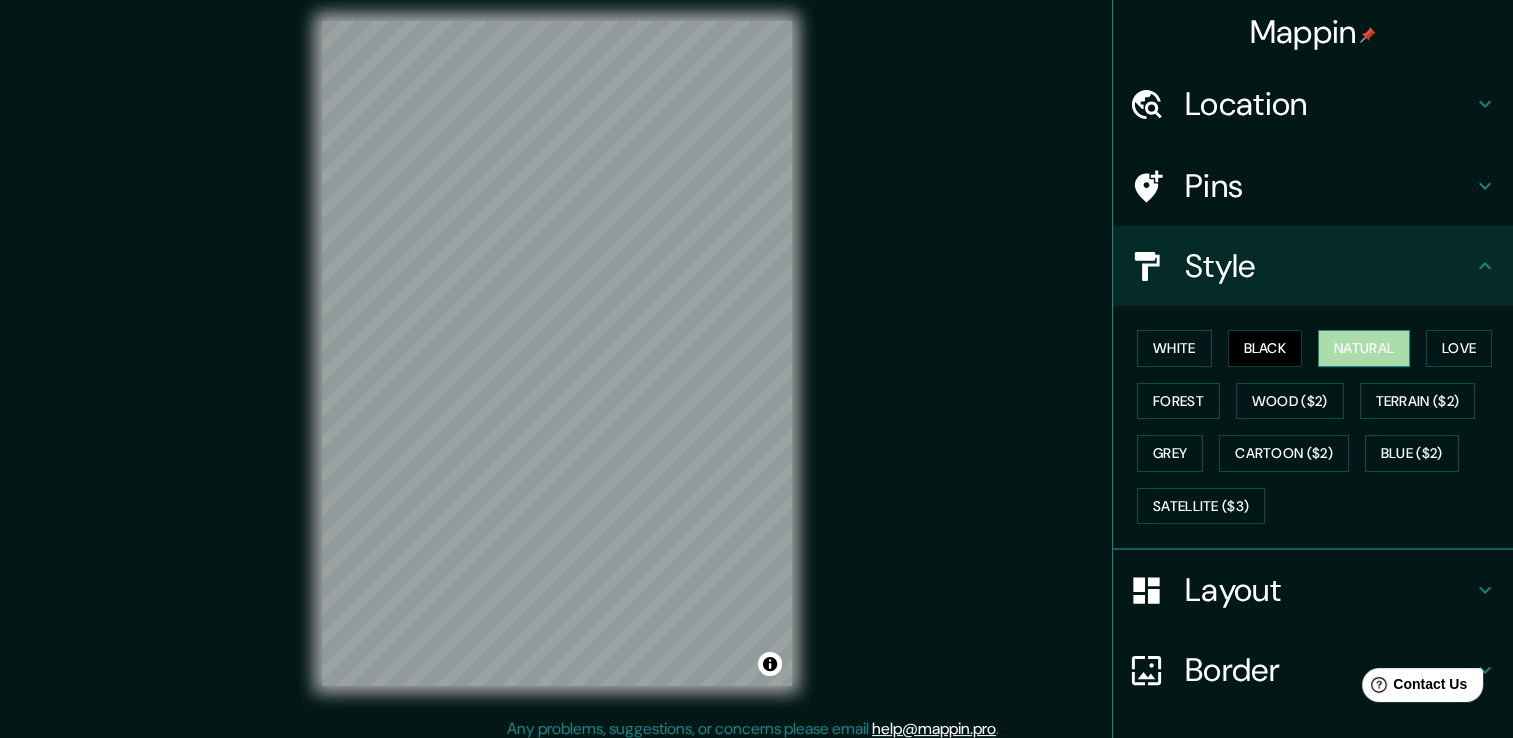 click on "Natural" at bounding box center [1364, 348] 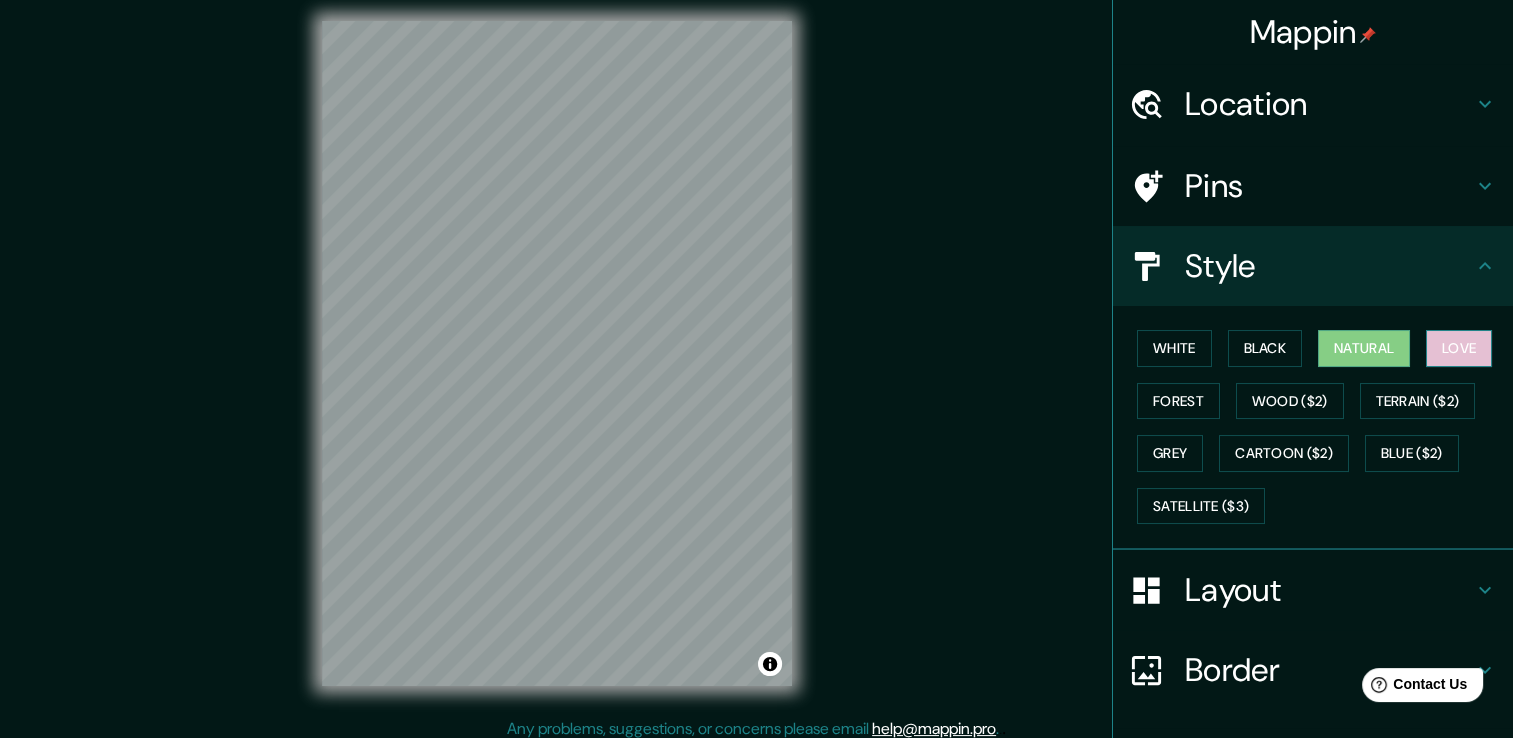 click on "Love" at bounding box center [1459, 348] 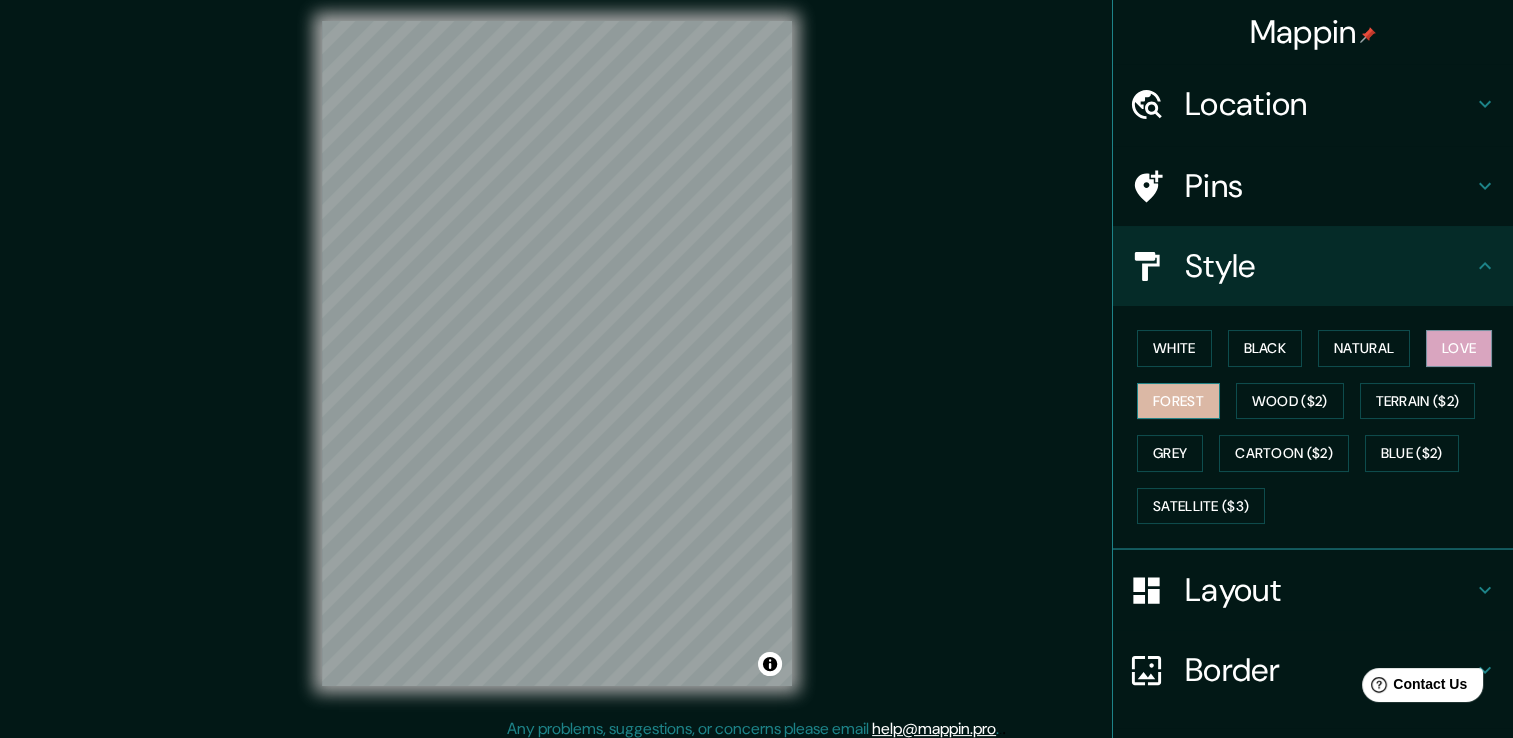 click on "Forest" at bounding box center [1178, 401] 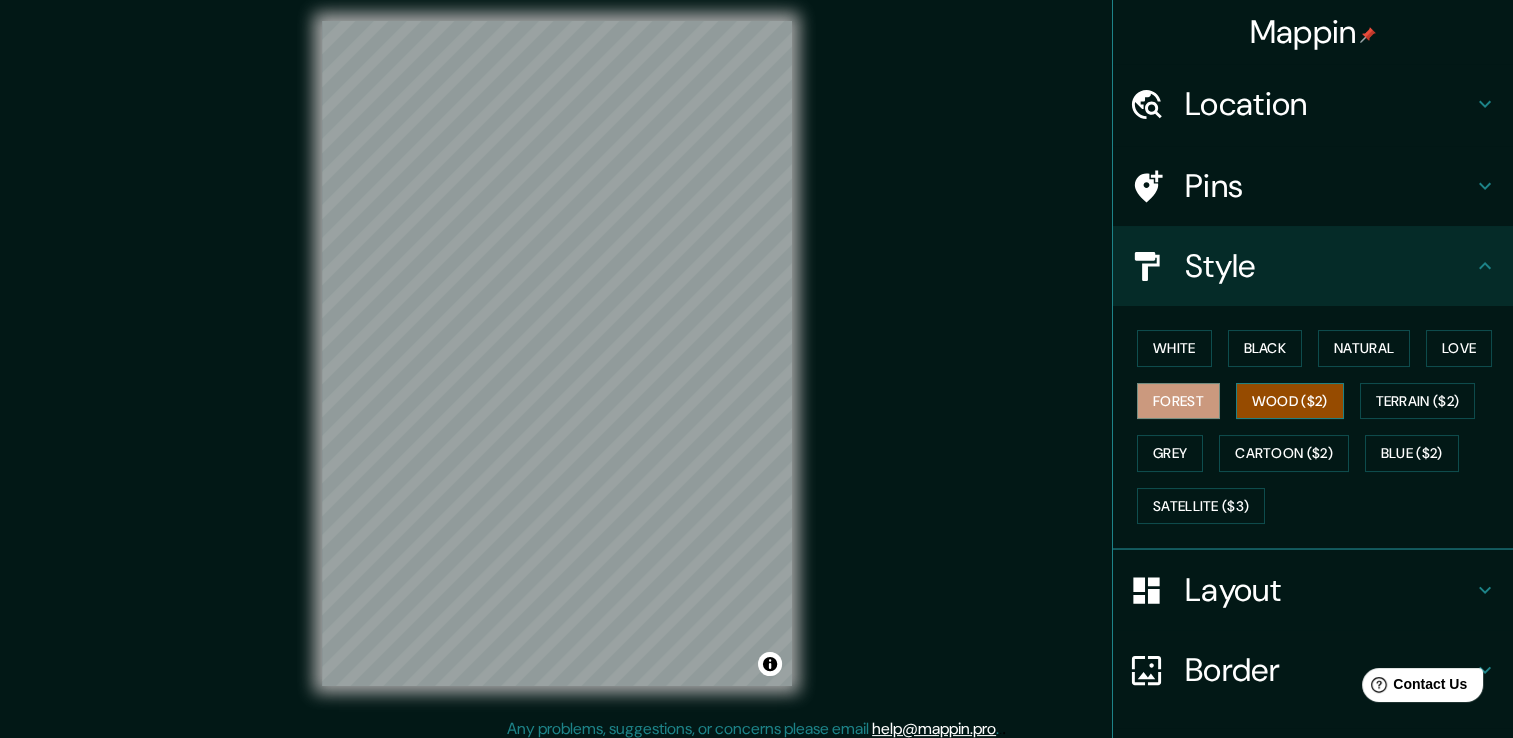 click on "Wood ($2)" at bounding box center [1290, 401] 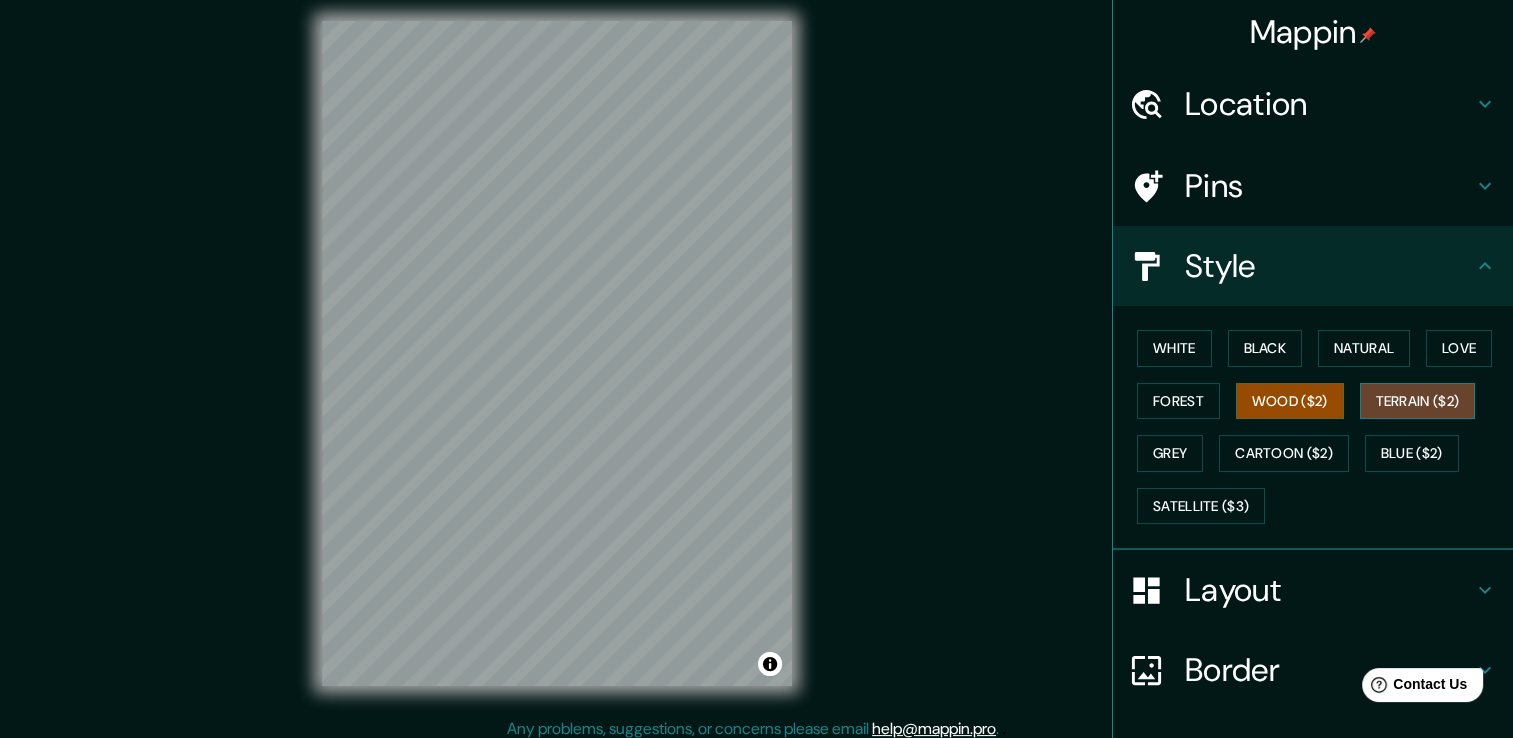 click on "Terrain ($2)" at bounding box center [1418, 401] 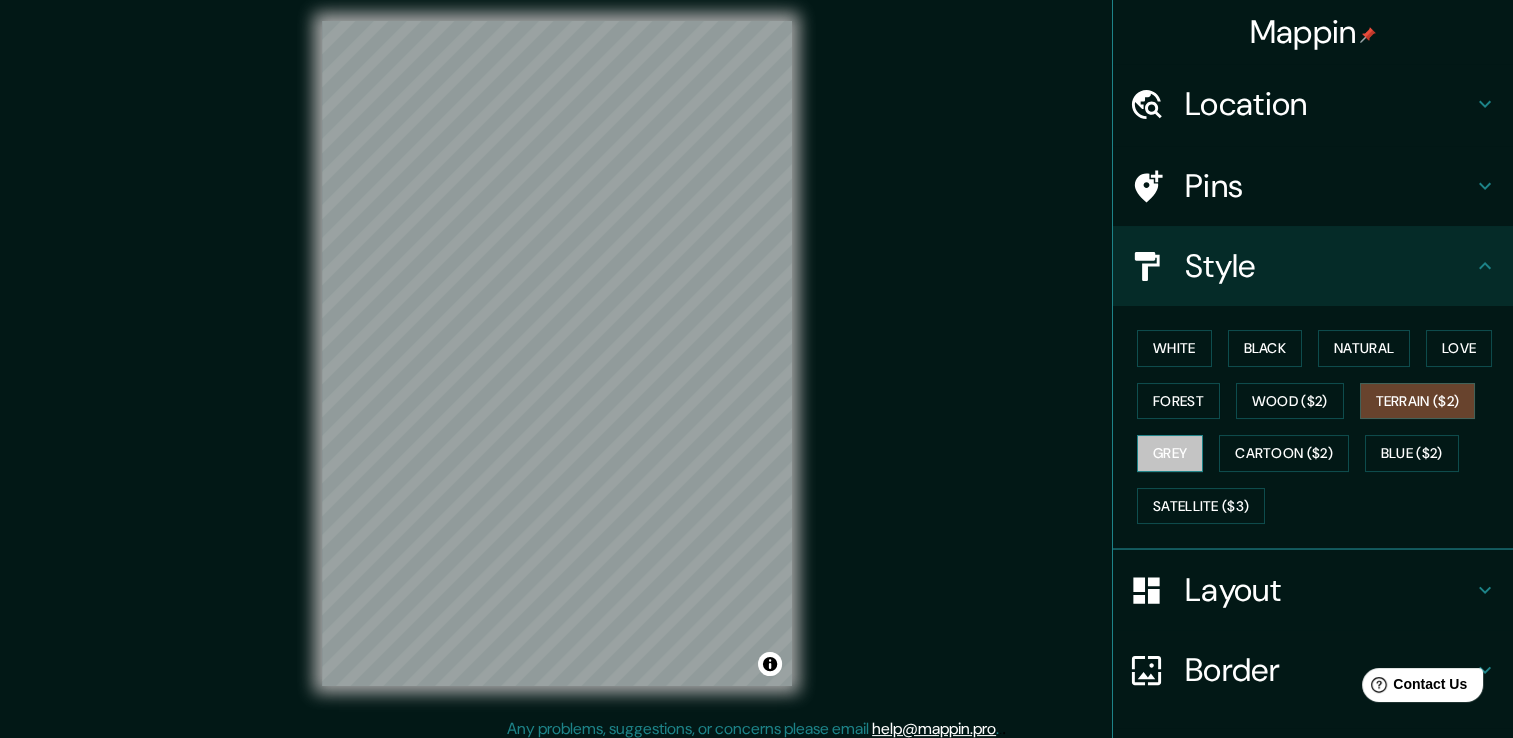 click on "Grey" at bounding box center (1170, 453) 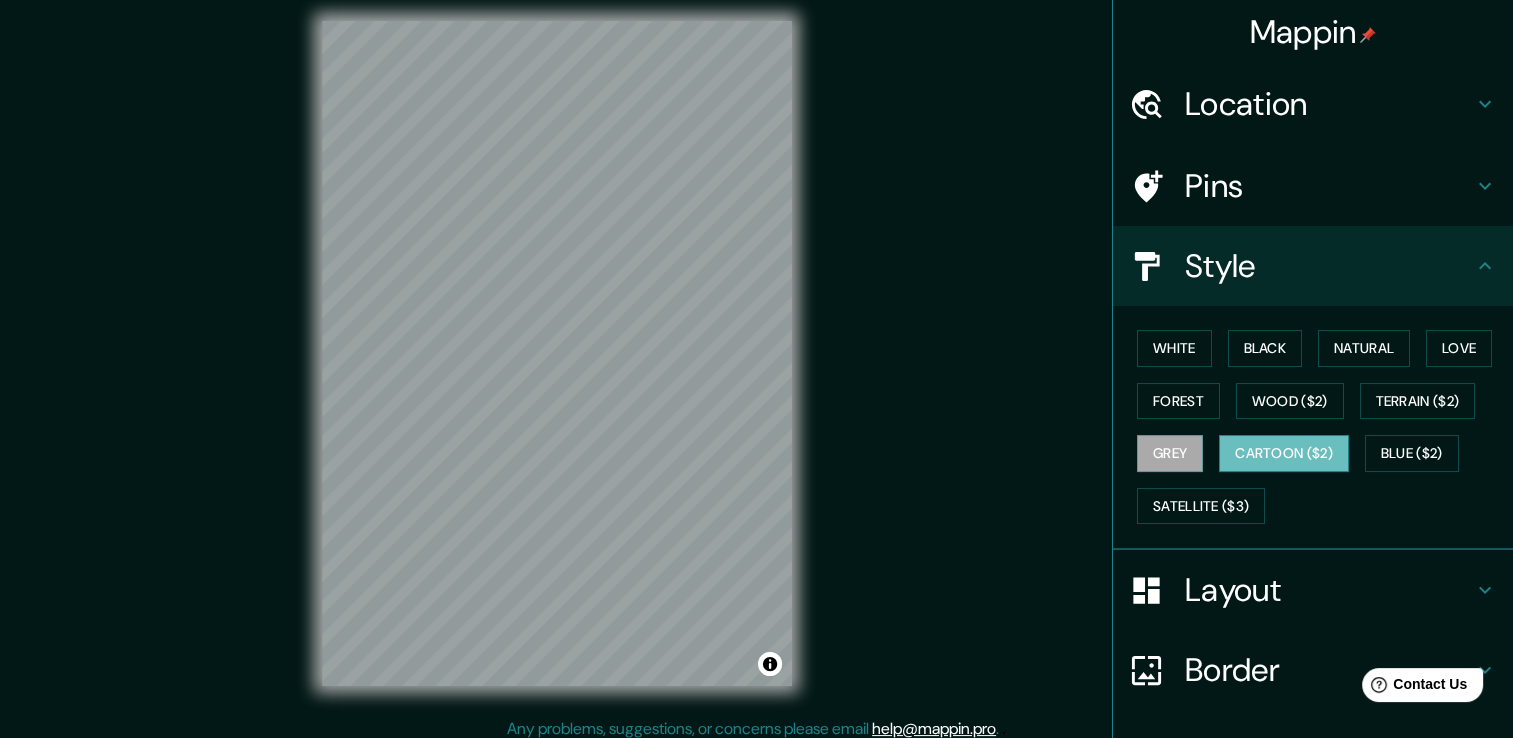 click on "Cartoon ($2)" at bounding box center (1284, 453) 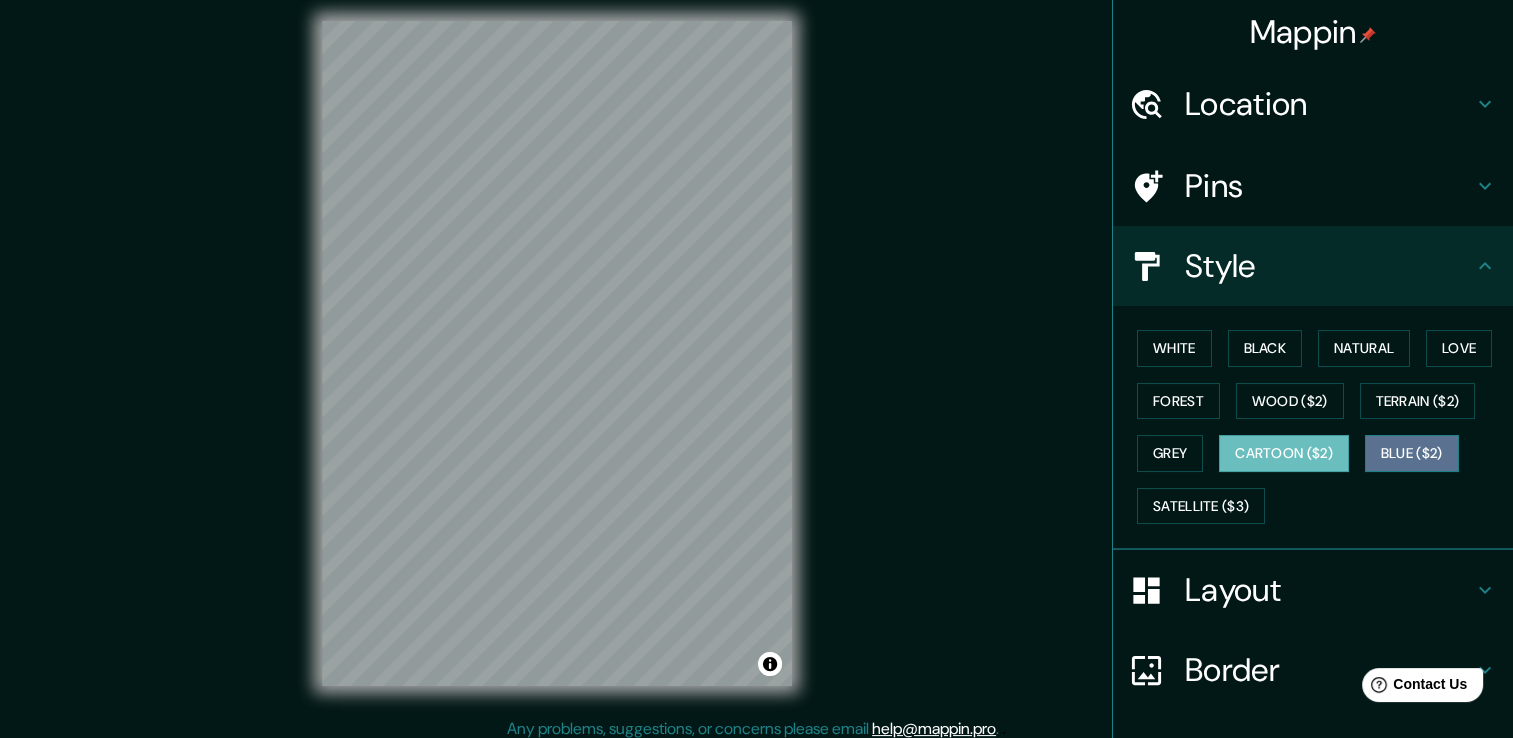 click on "Blue ($2)" at bounding box center (1412, 453) 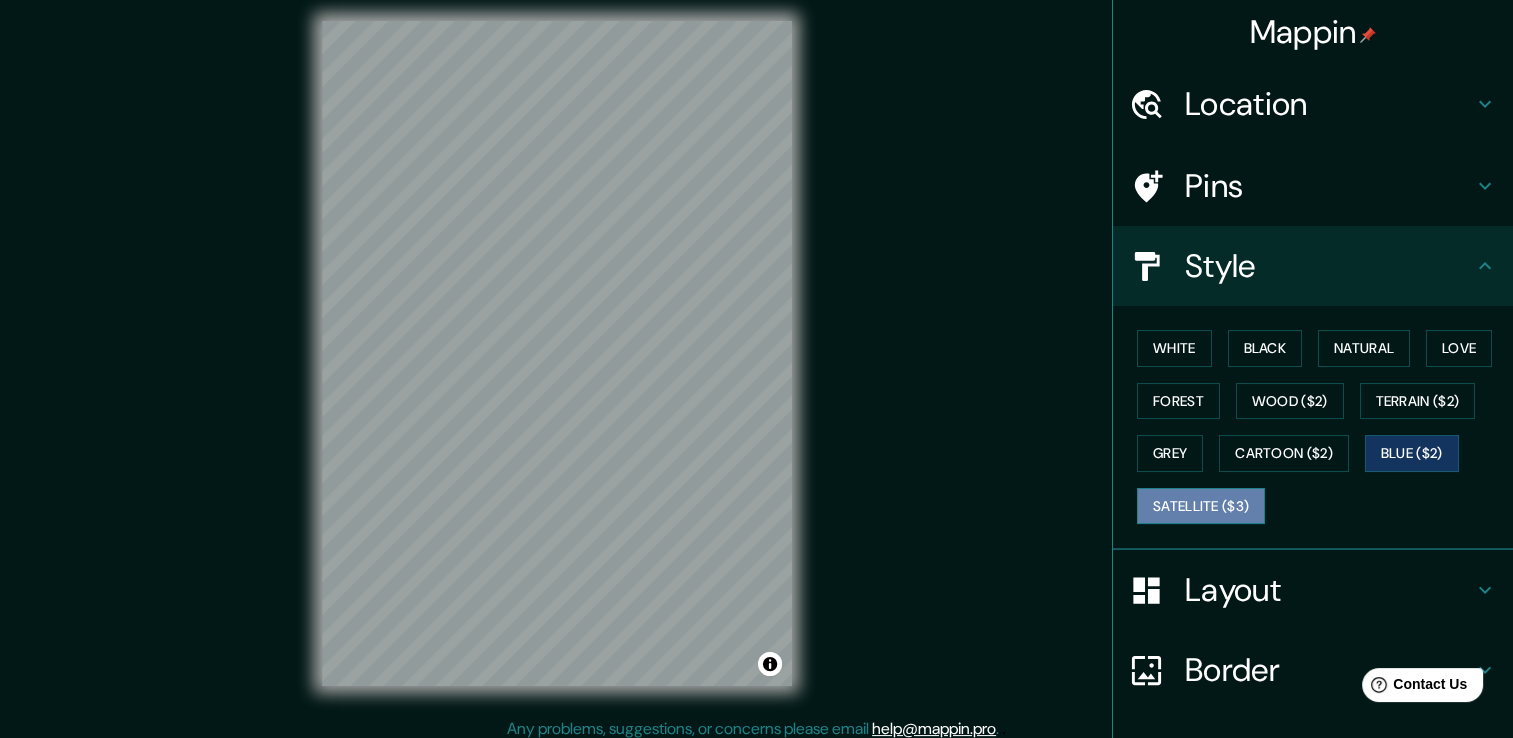 click on "Satellite ($3)" at bounding box center (1201, 506) 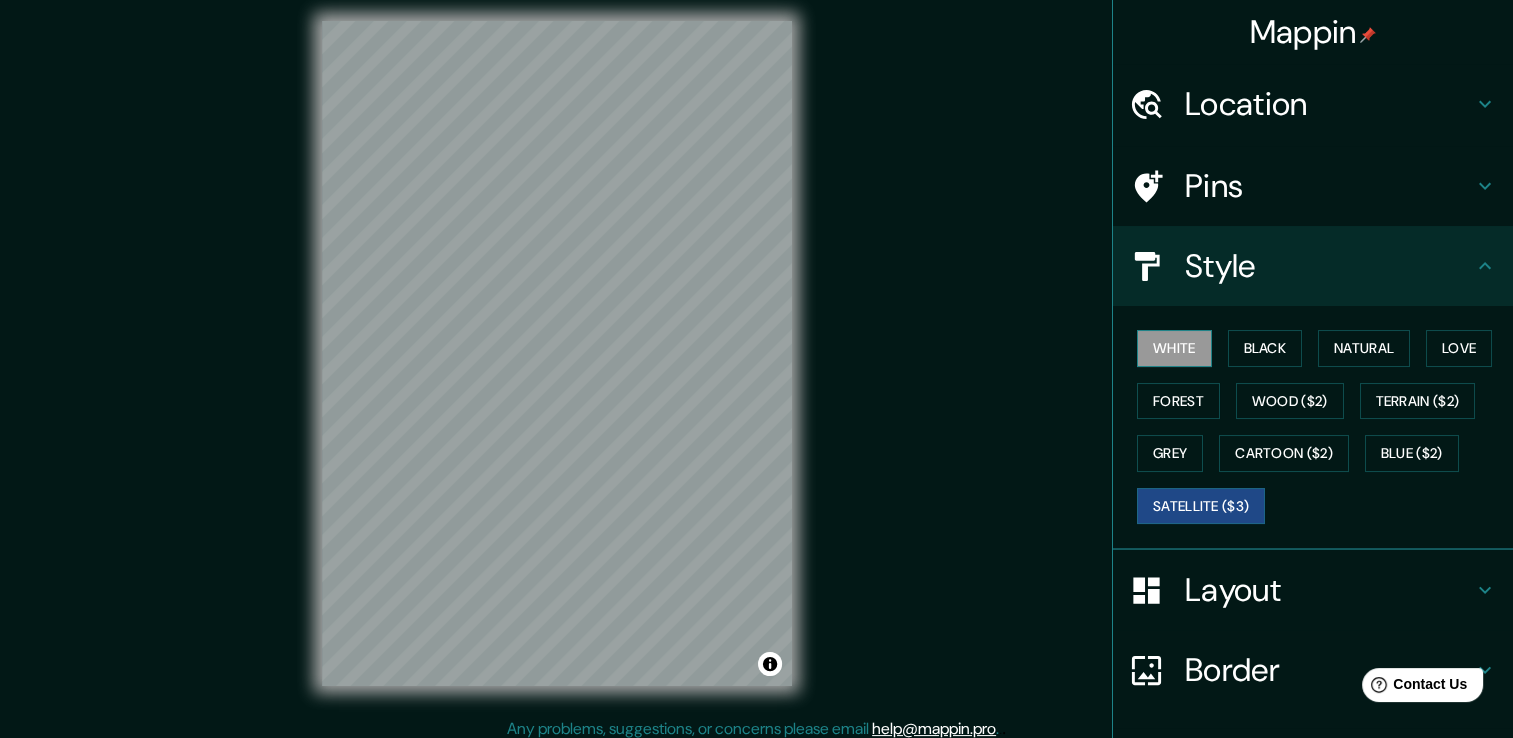 click on "White" at bounding box center [1174, 348] 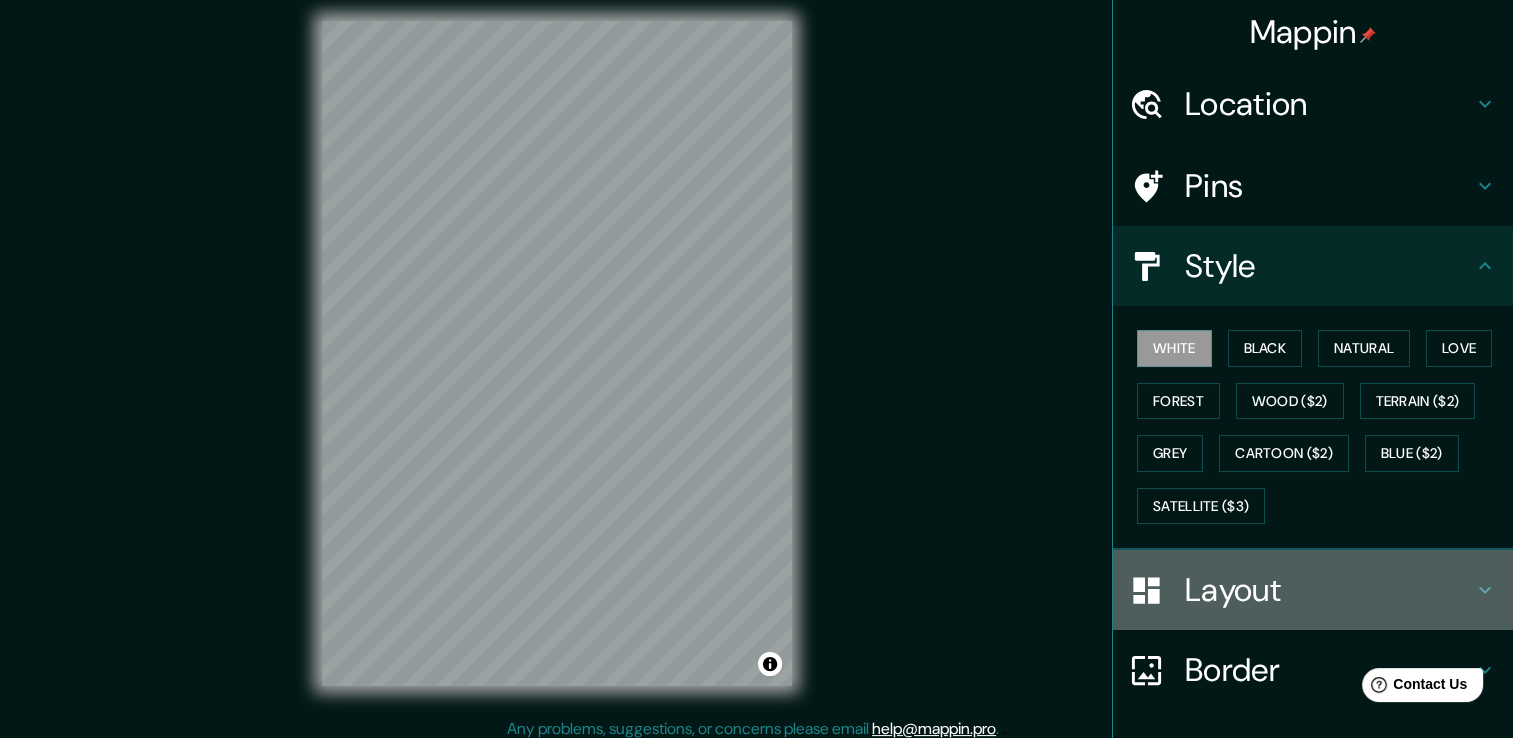 click 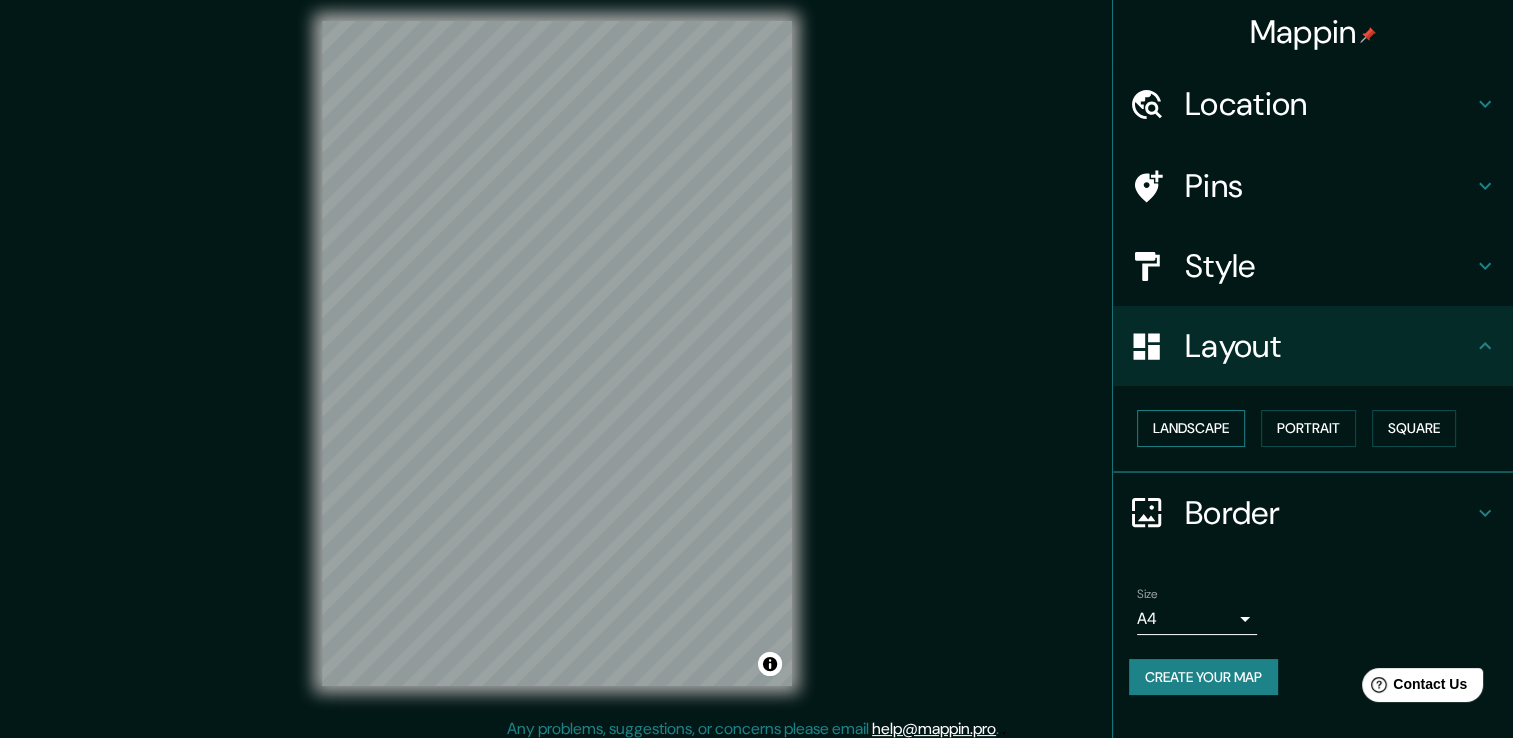 click on "Landscape" at bounding box center [1191, 428] 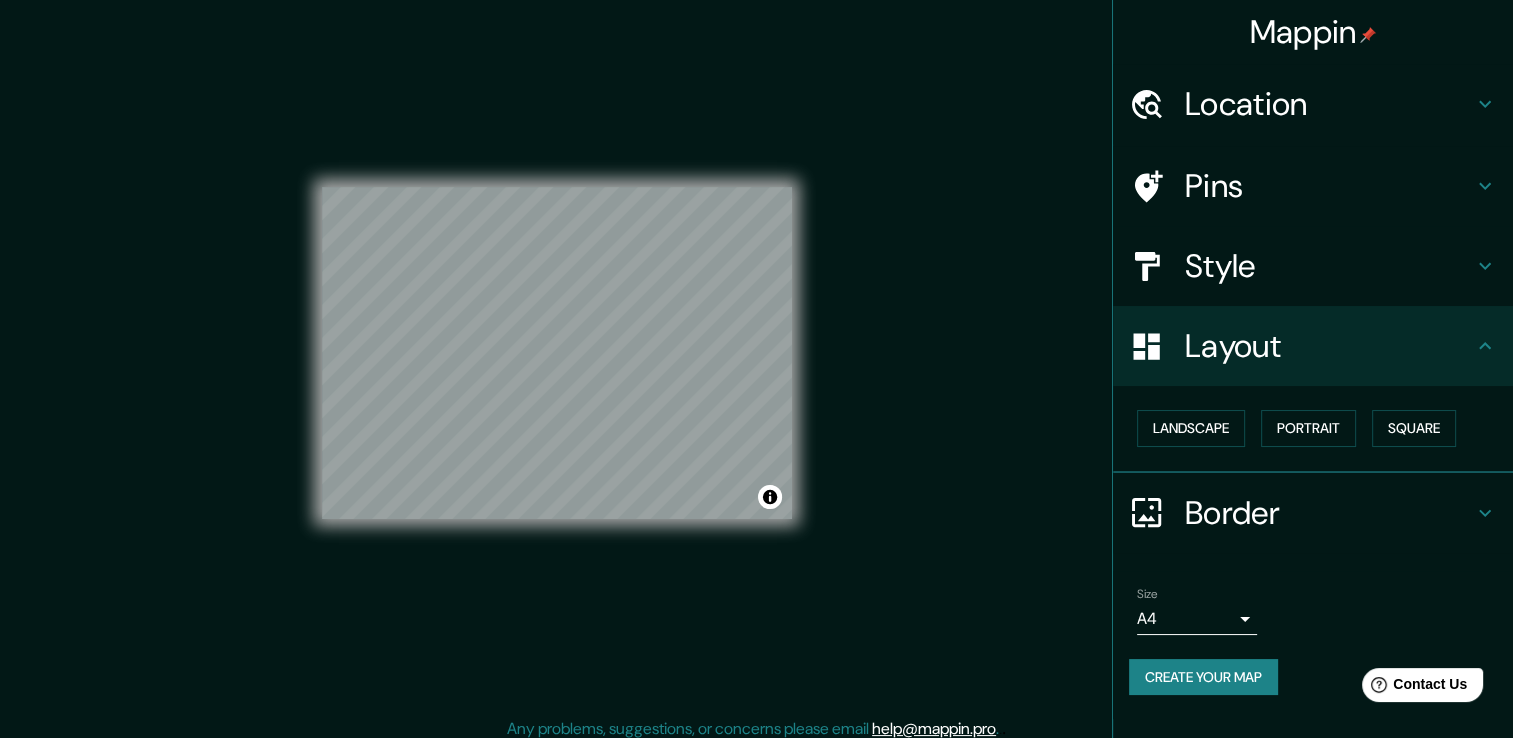 scroll, scrollTop: 22, scrollLeft: 0, axis: vertical 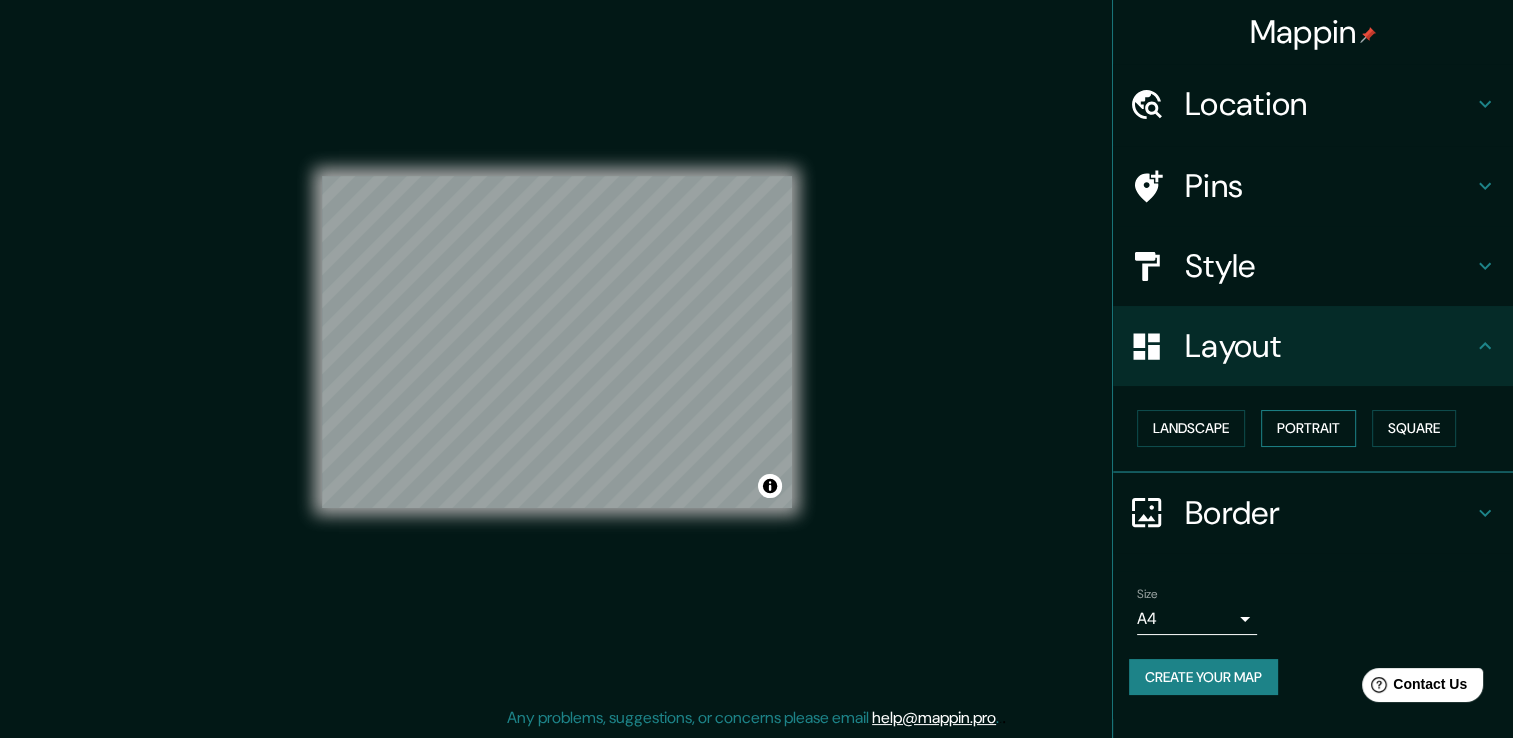 click on "Portrait" at bounding box center [1308, 428] 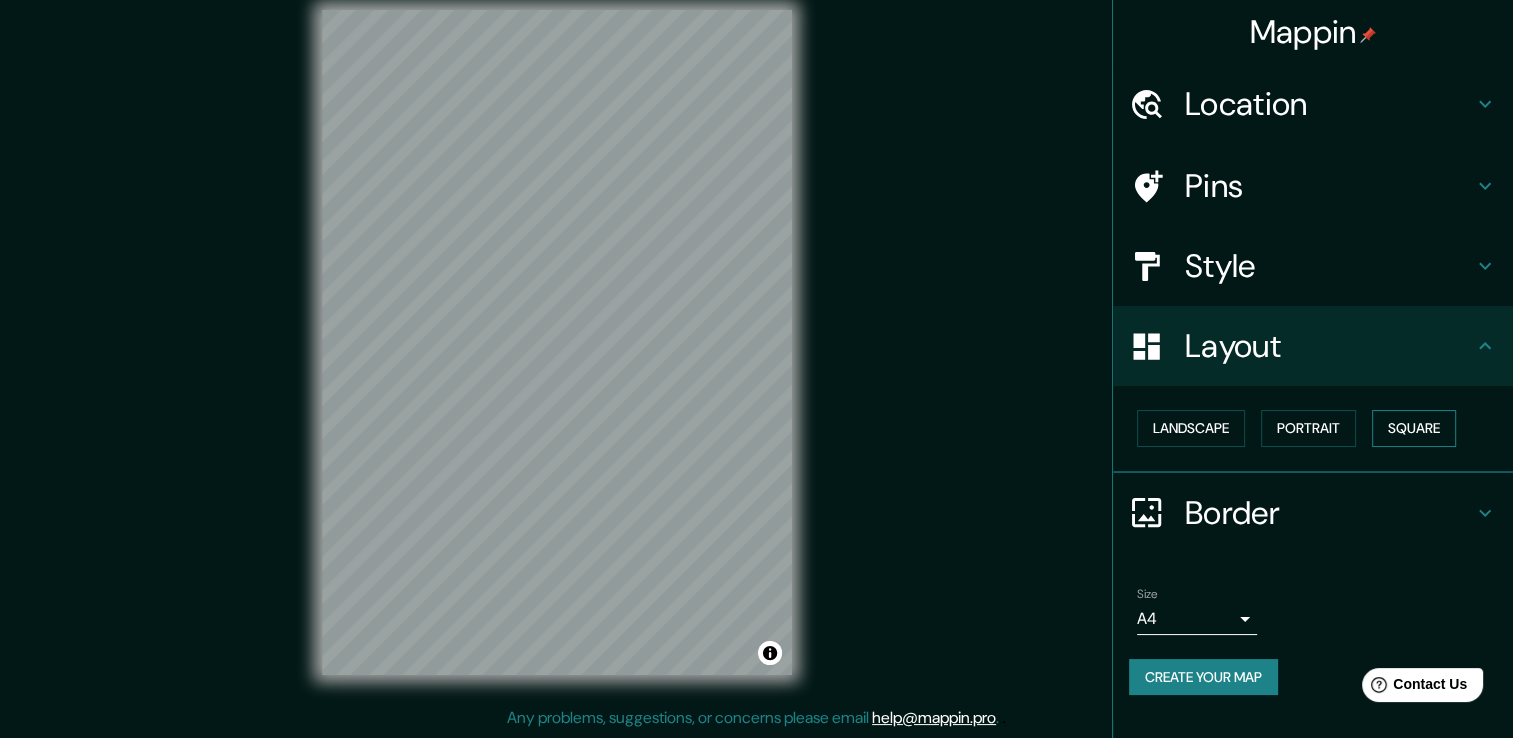 click on "Square" at bounding box center [1414, 428] 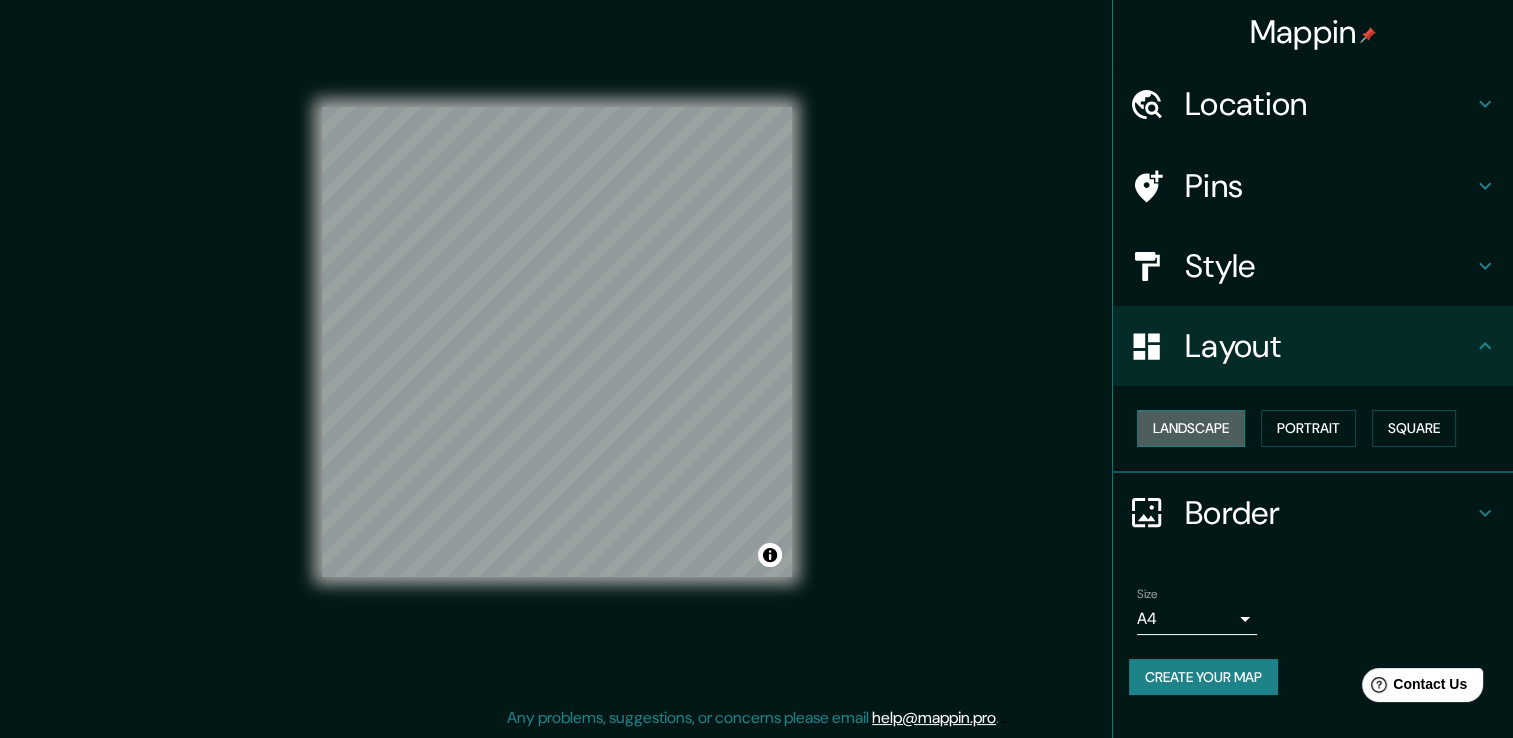 click on "Landscape" at bounding box center [1191, 428] 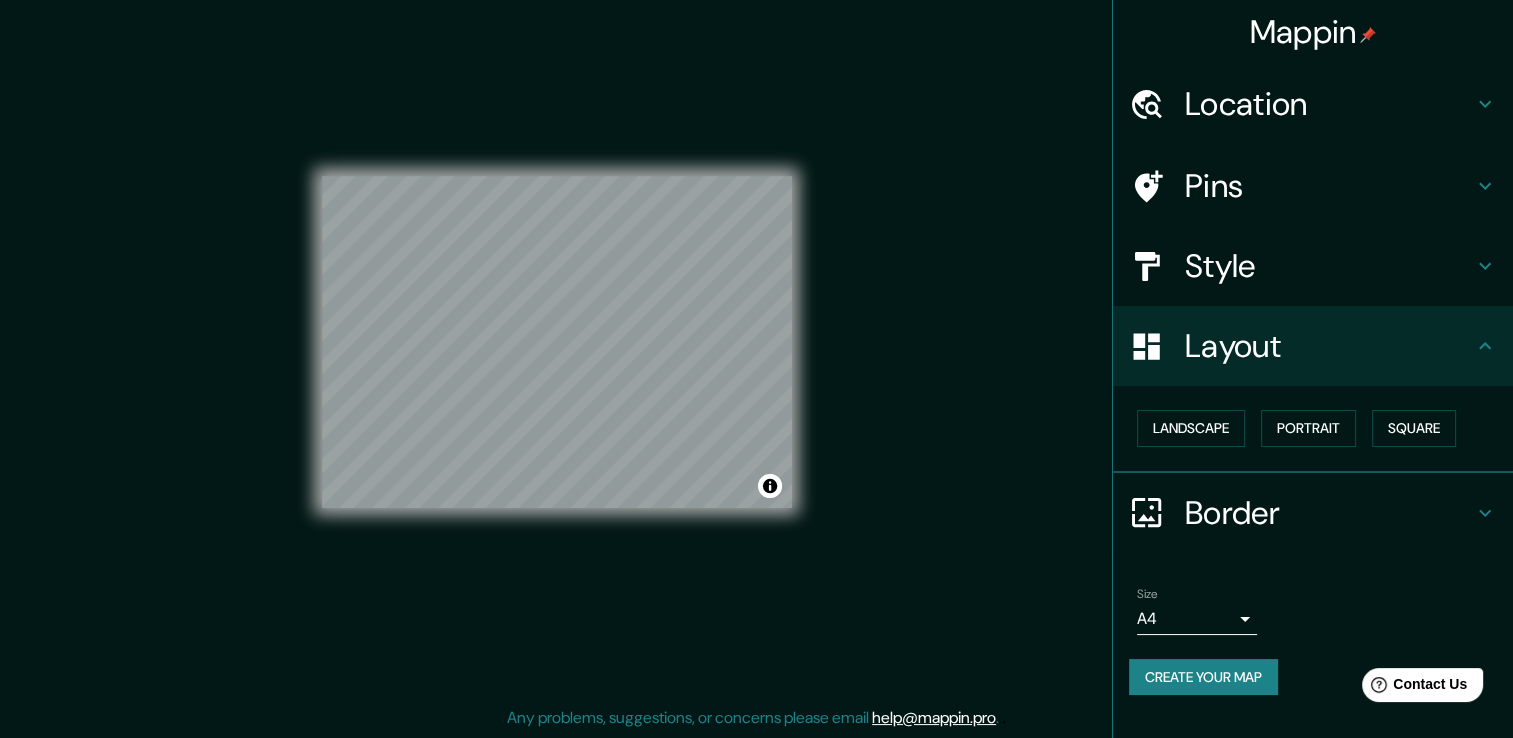click 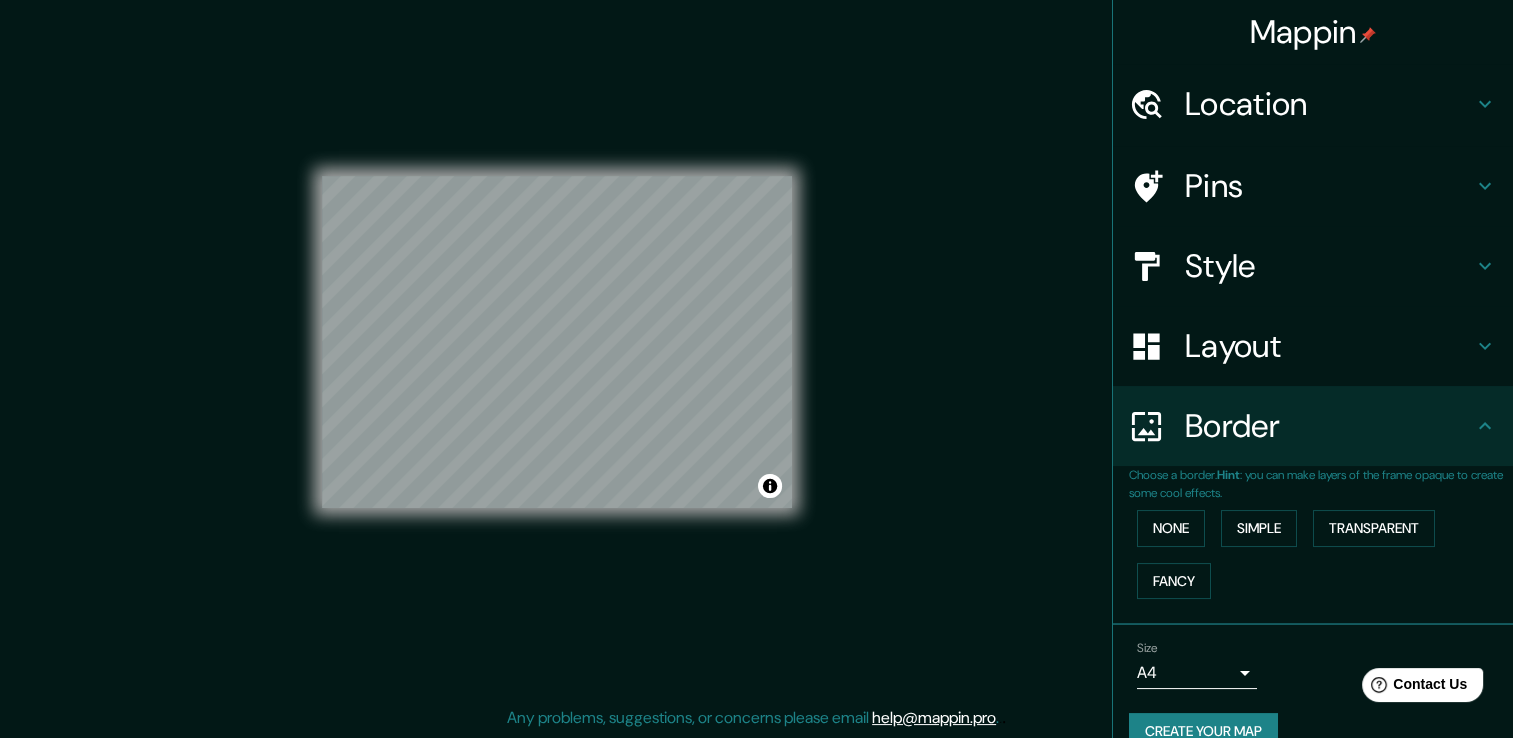 click on "Border" at bounding box center (1313, 426) 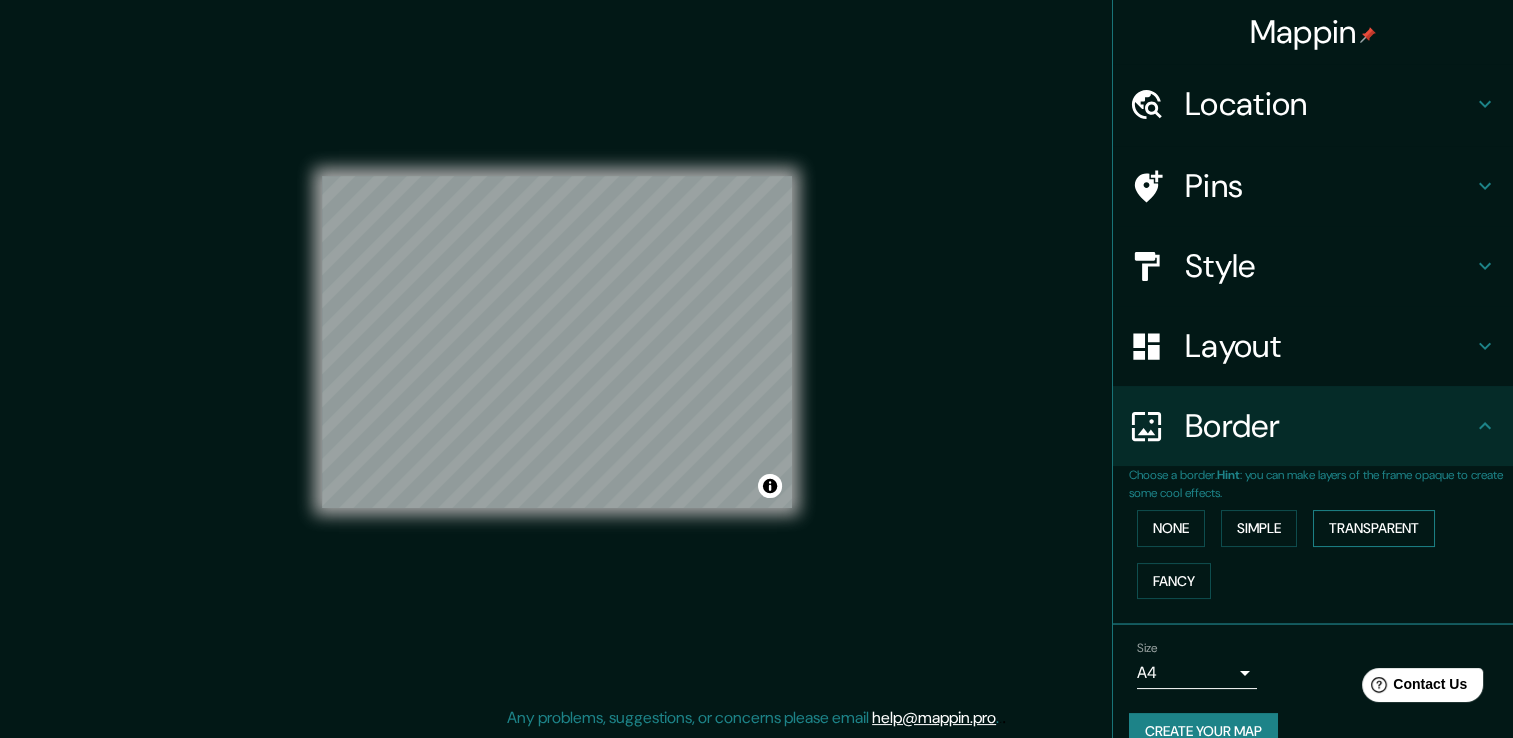 click on "Transparent" at bounding box center (1374, 528) 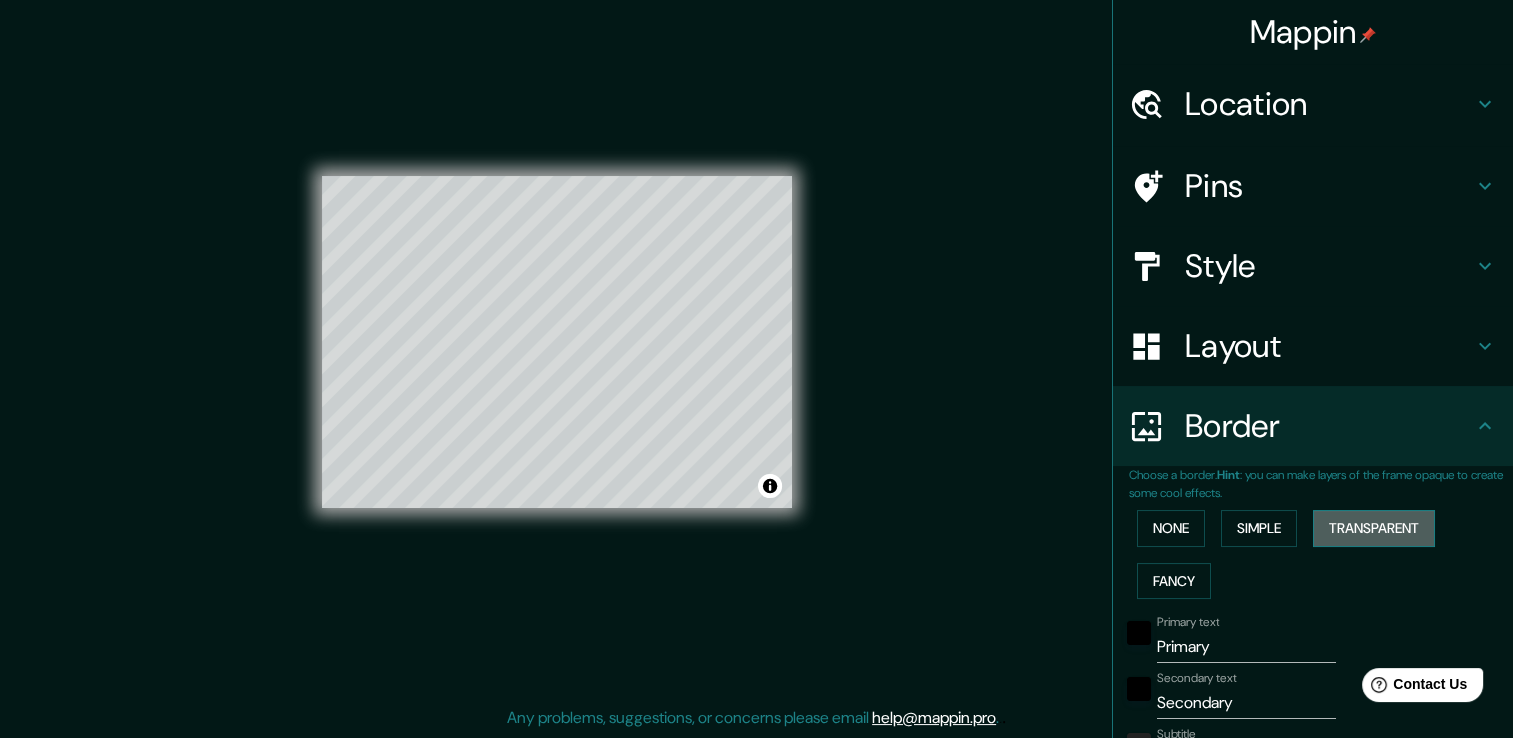 click on "Transparent" at bounding box center [1374, 528] 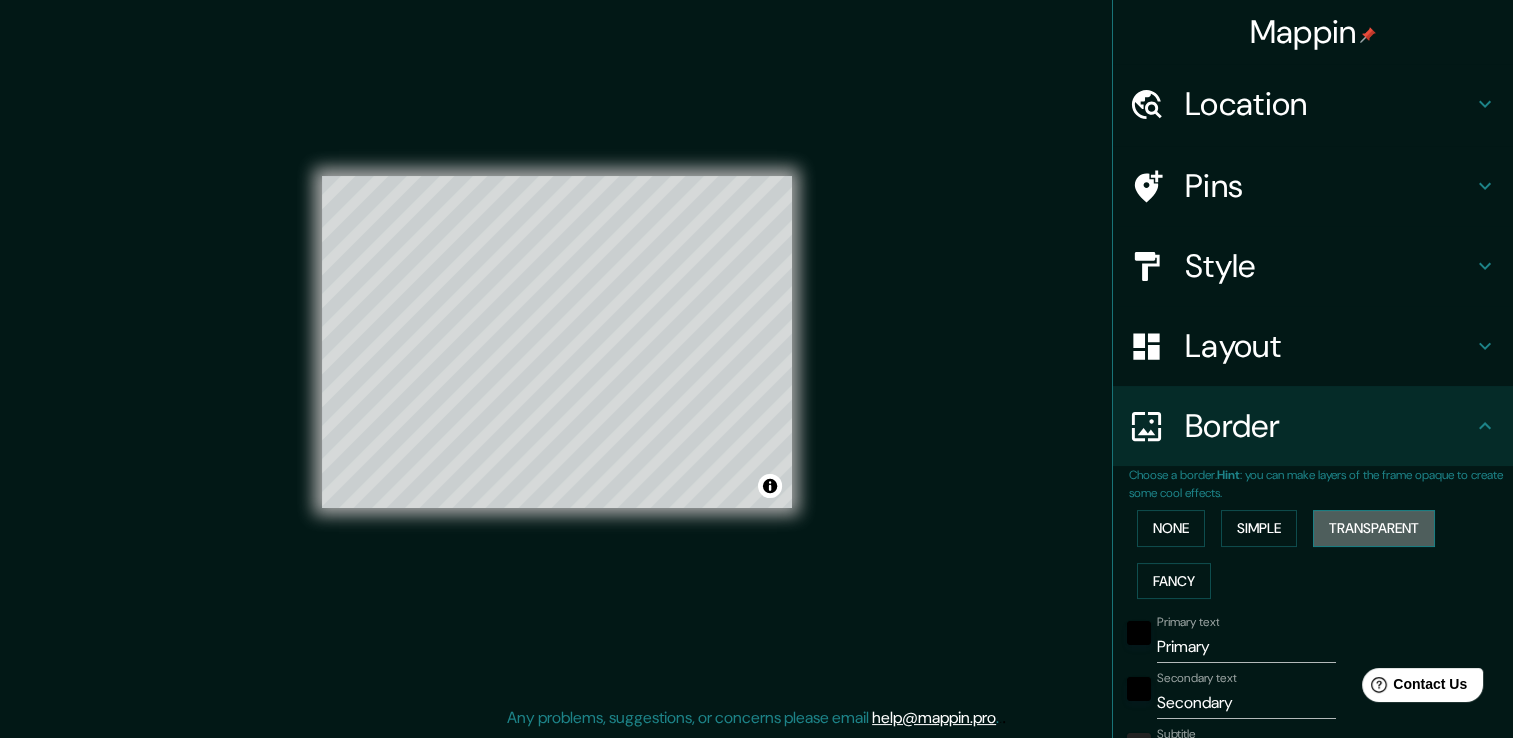 type on "226" 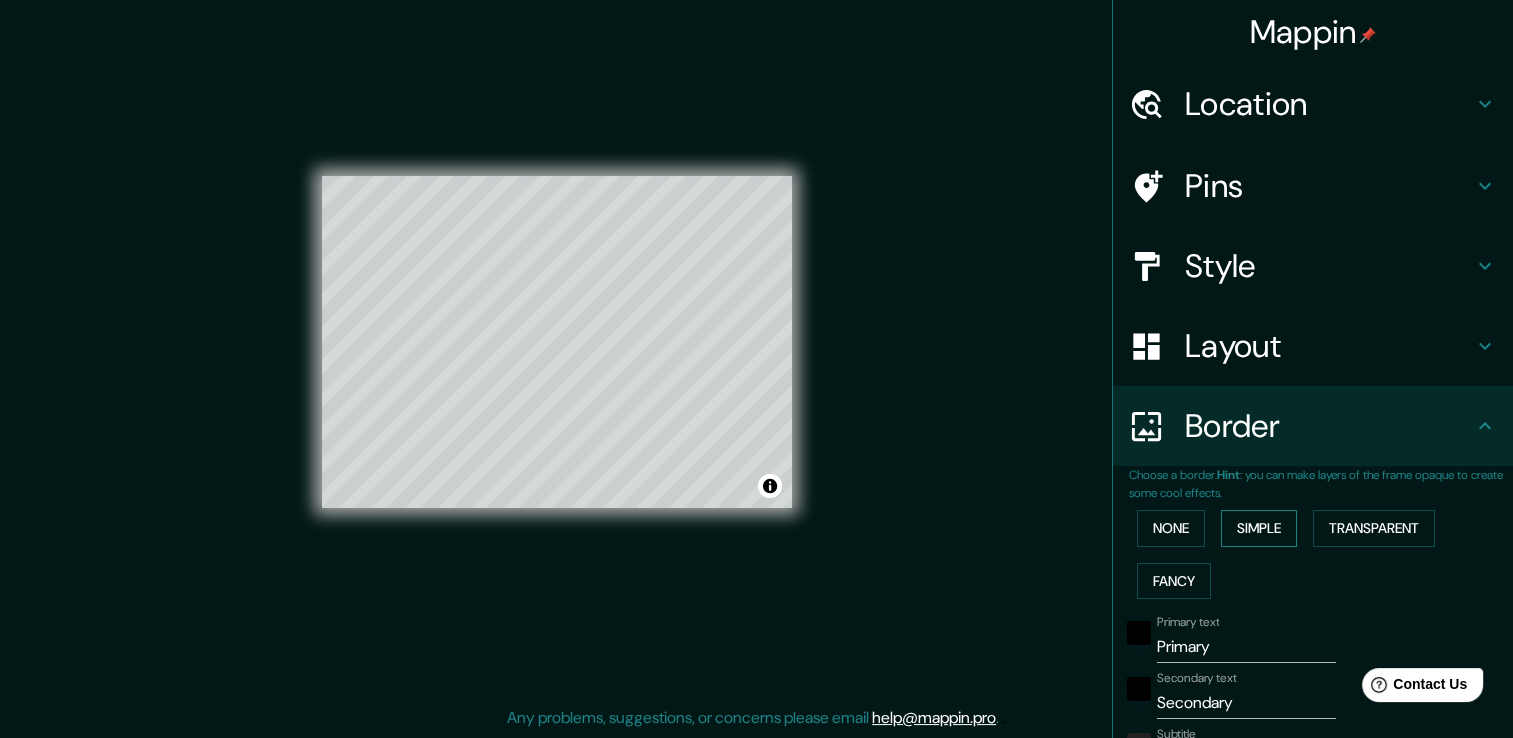 click on "Simple" at bounding box center [1259, 528] 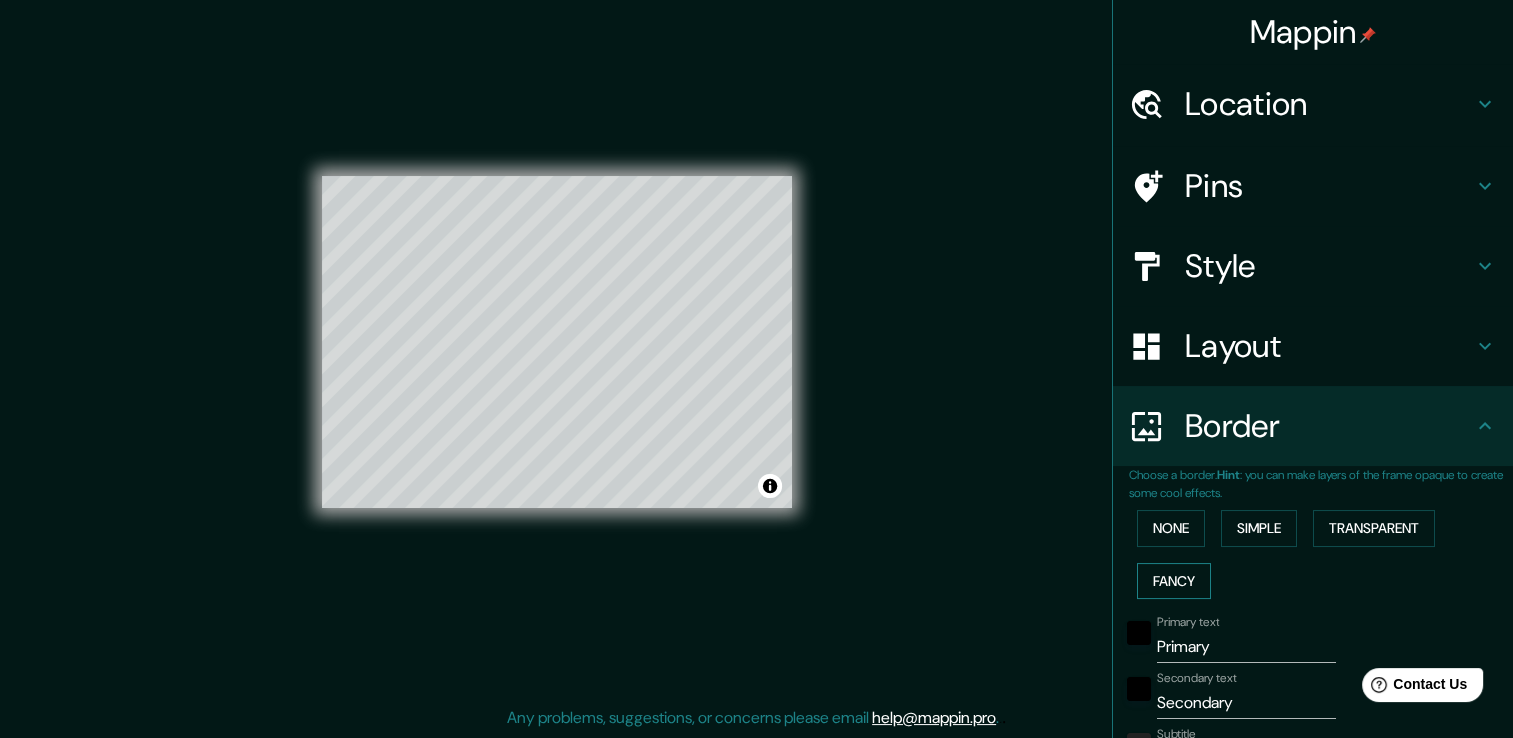 click on "Fancy" at bounding box center (1174, 581) 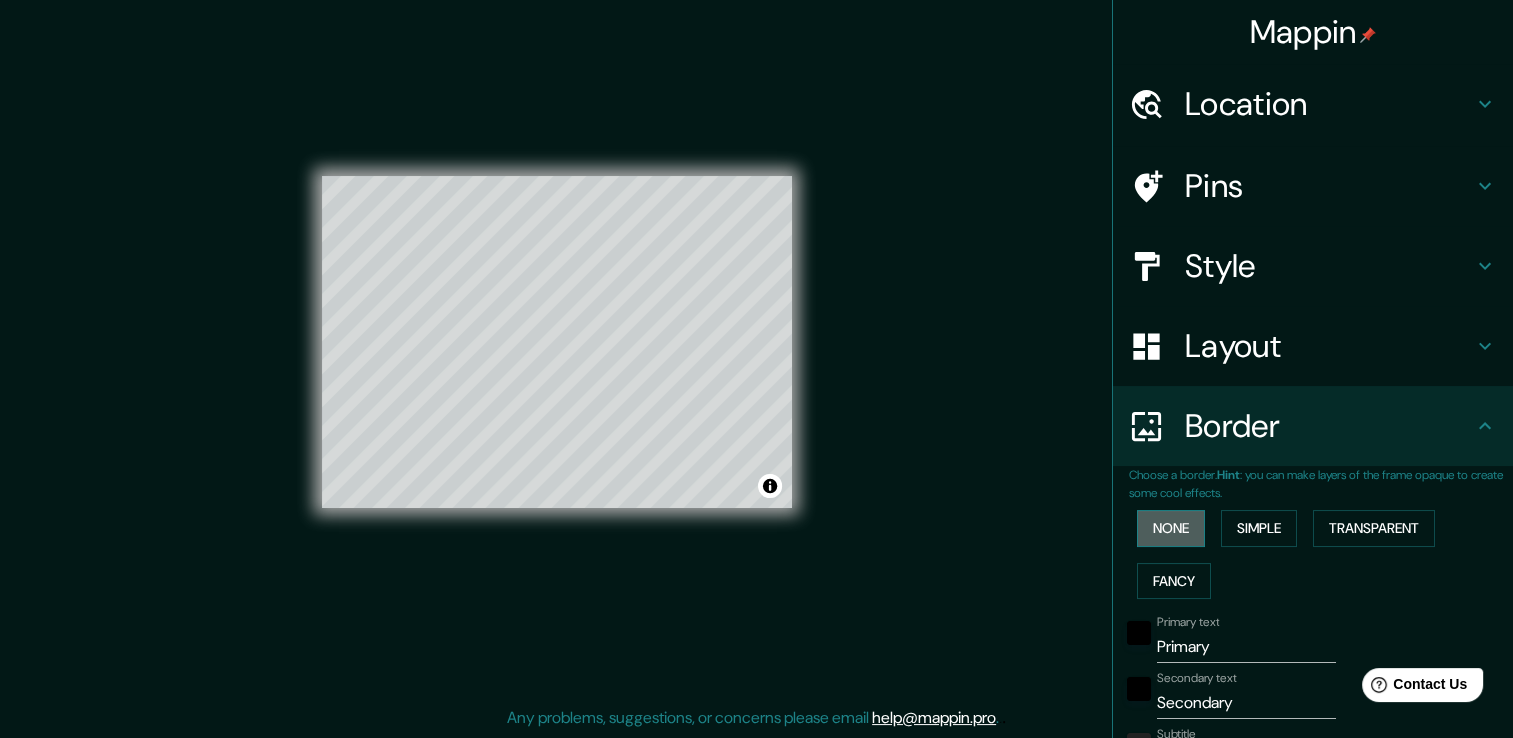 click on "None" at bounding box center [1171, 528] 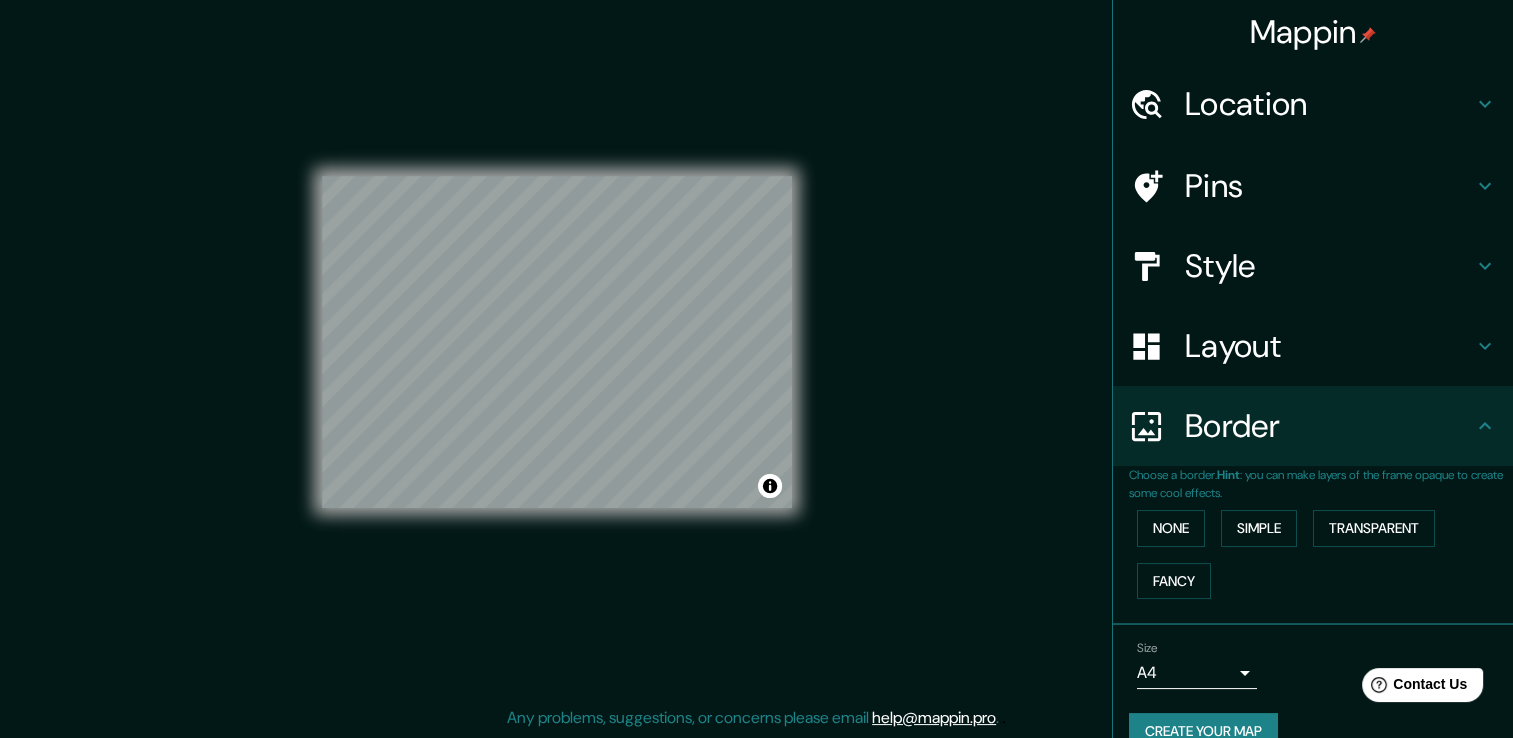click 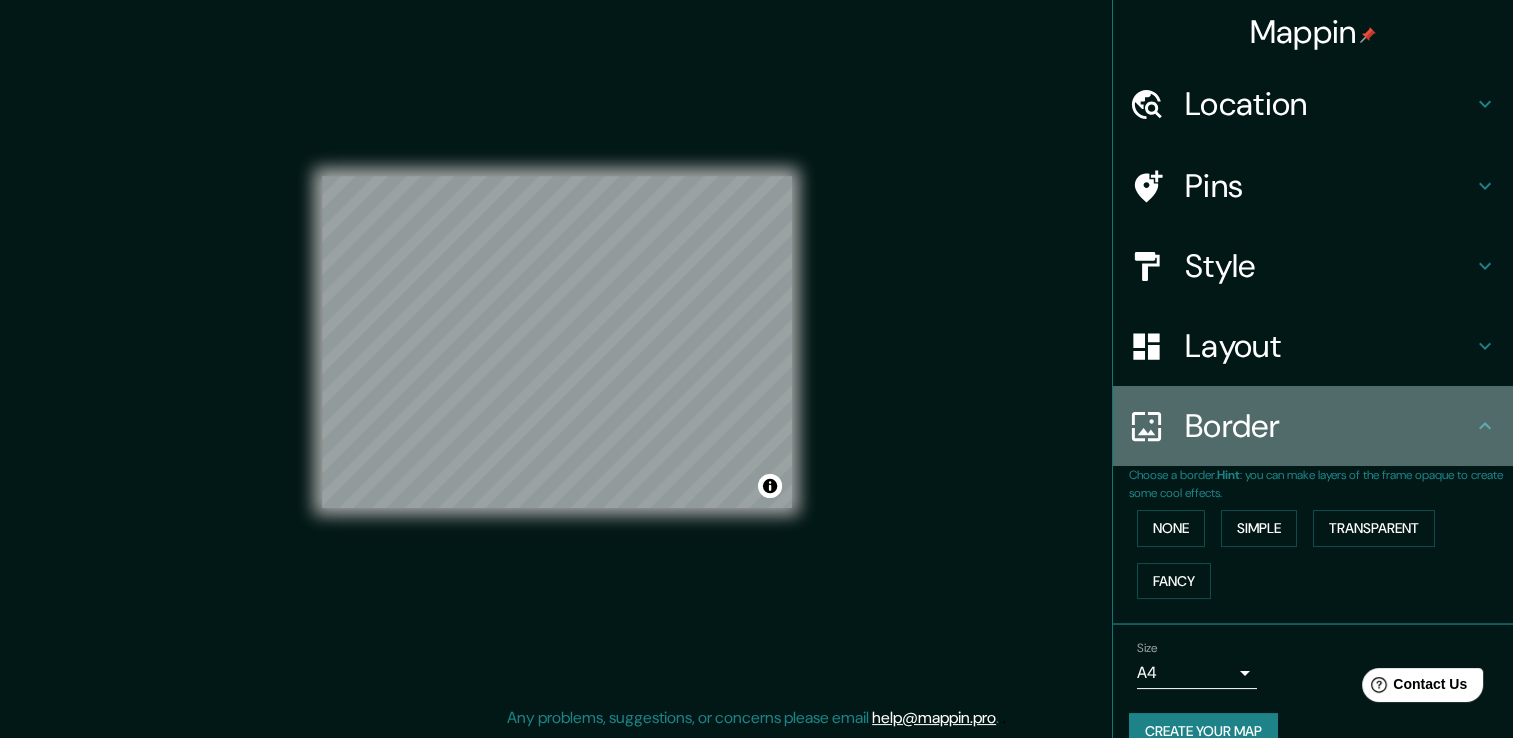 click 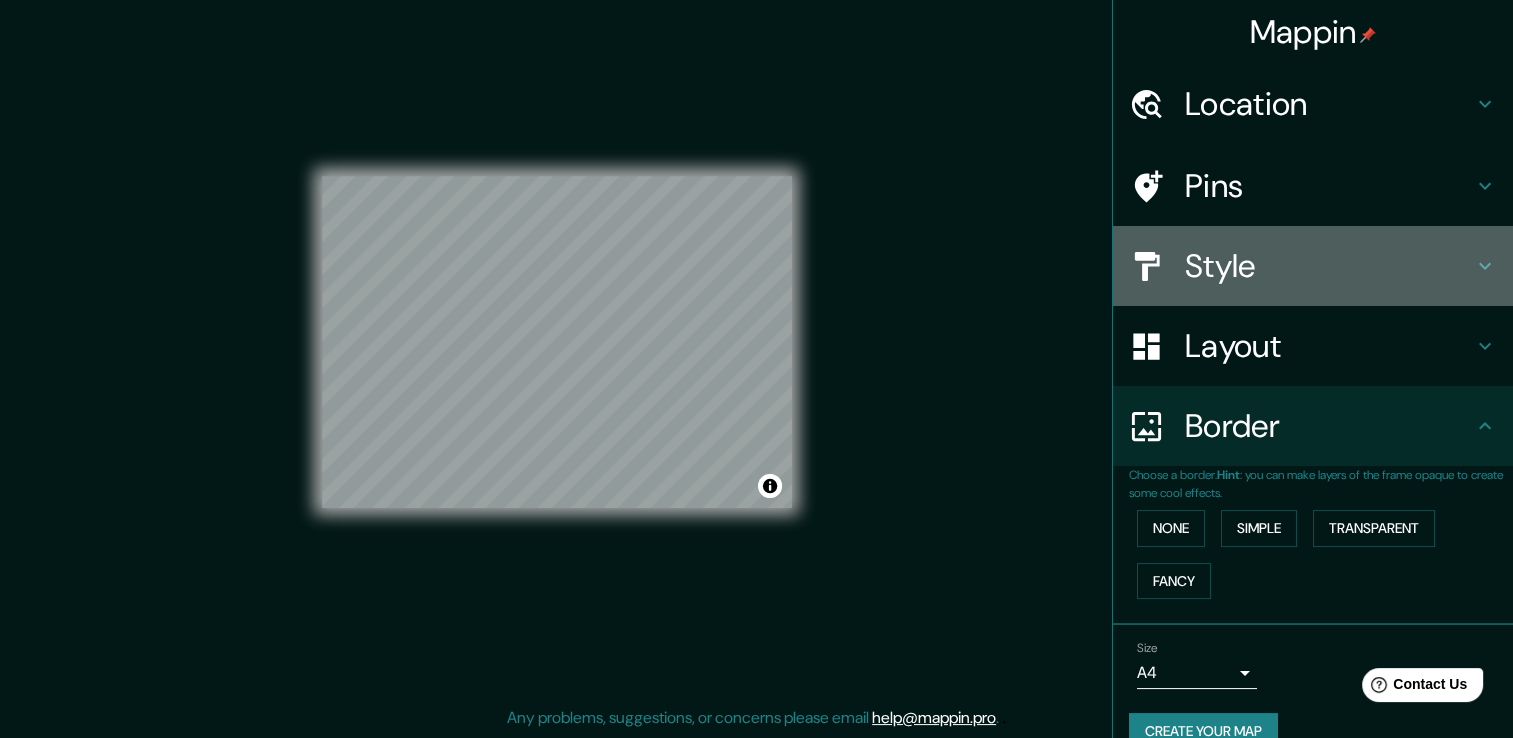click on "Style" at bounding box center (1313, 266) 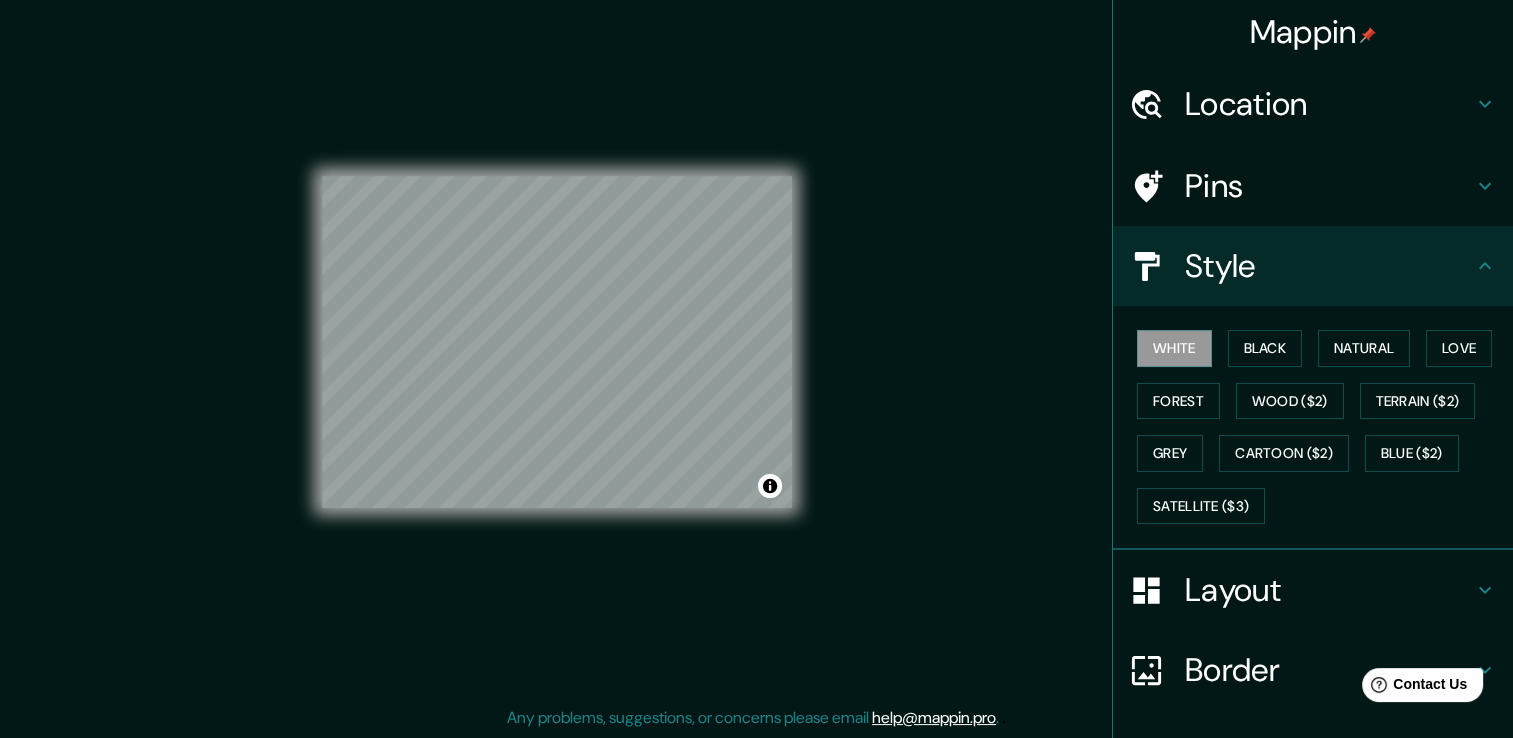 click on "Pins" at bounding box center (1313, 186) 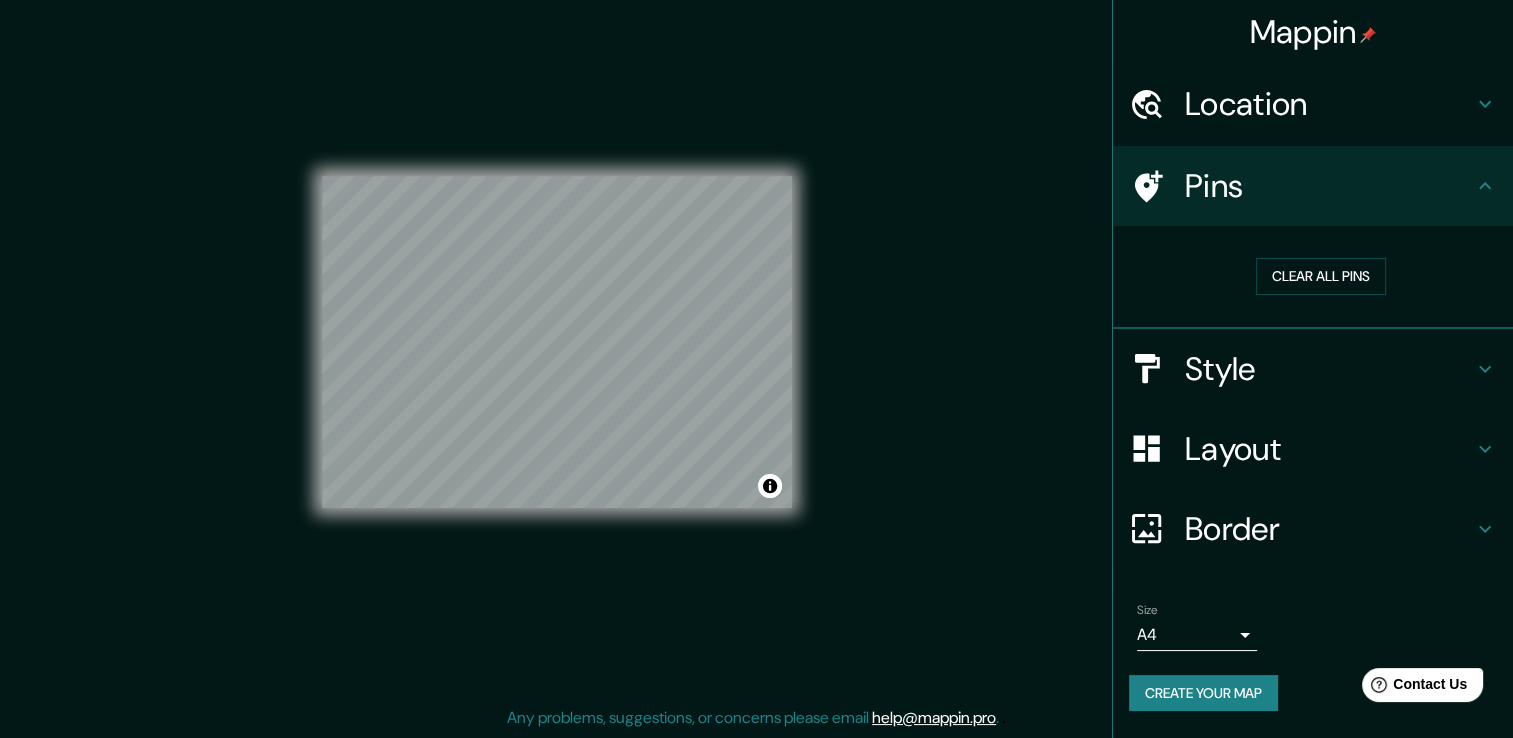 click 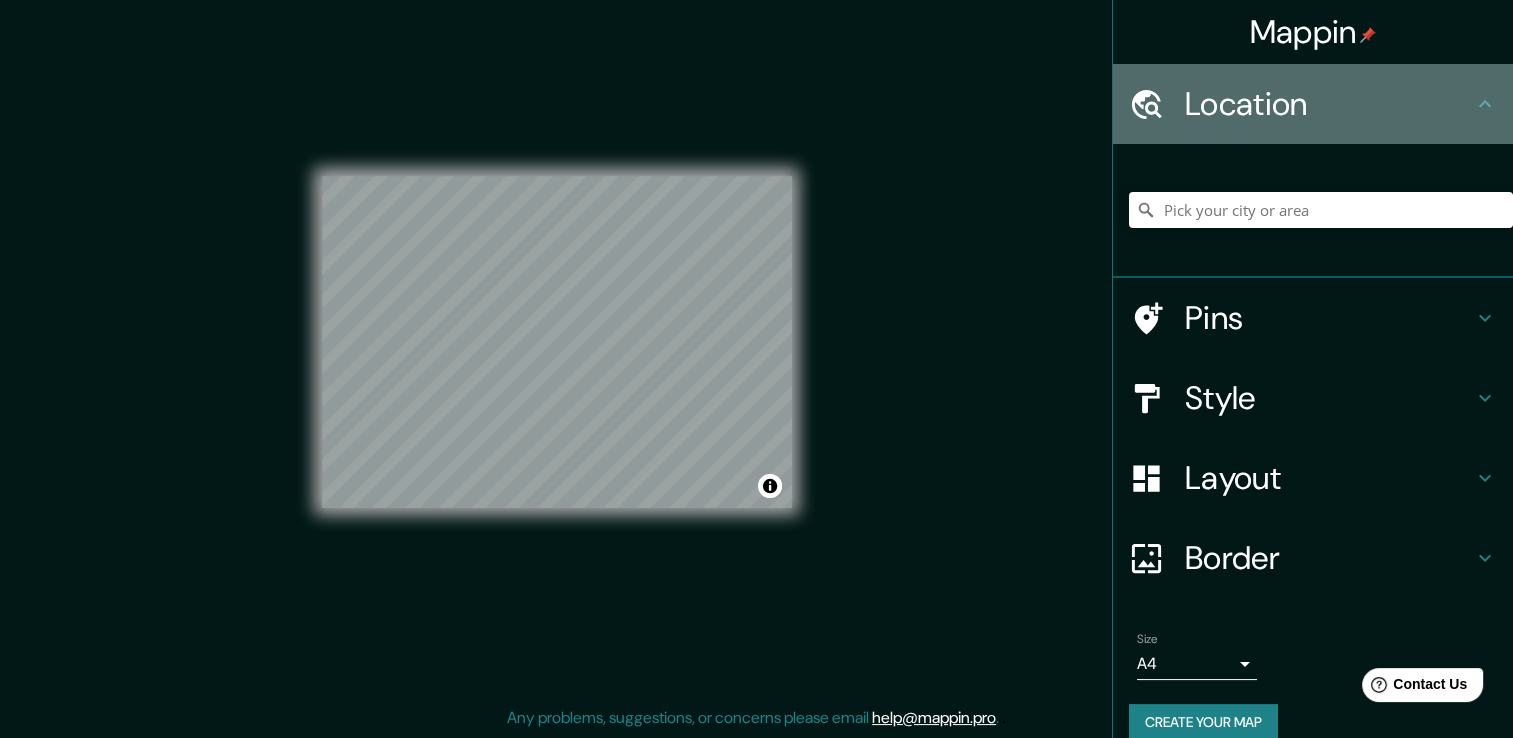 click 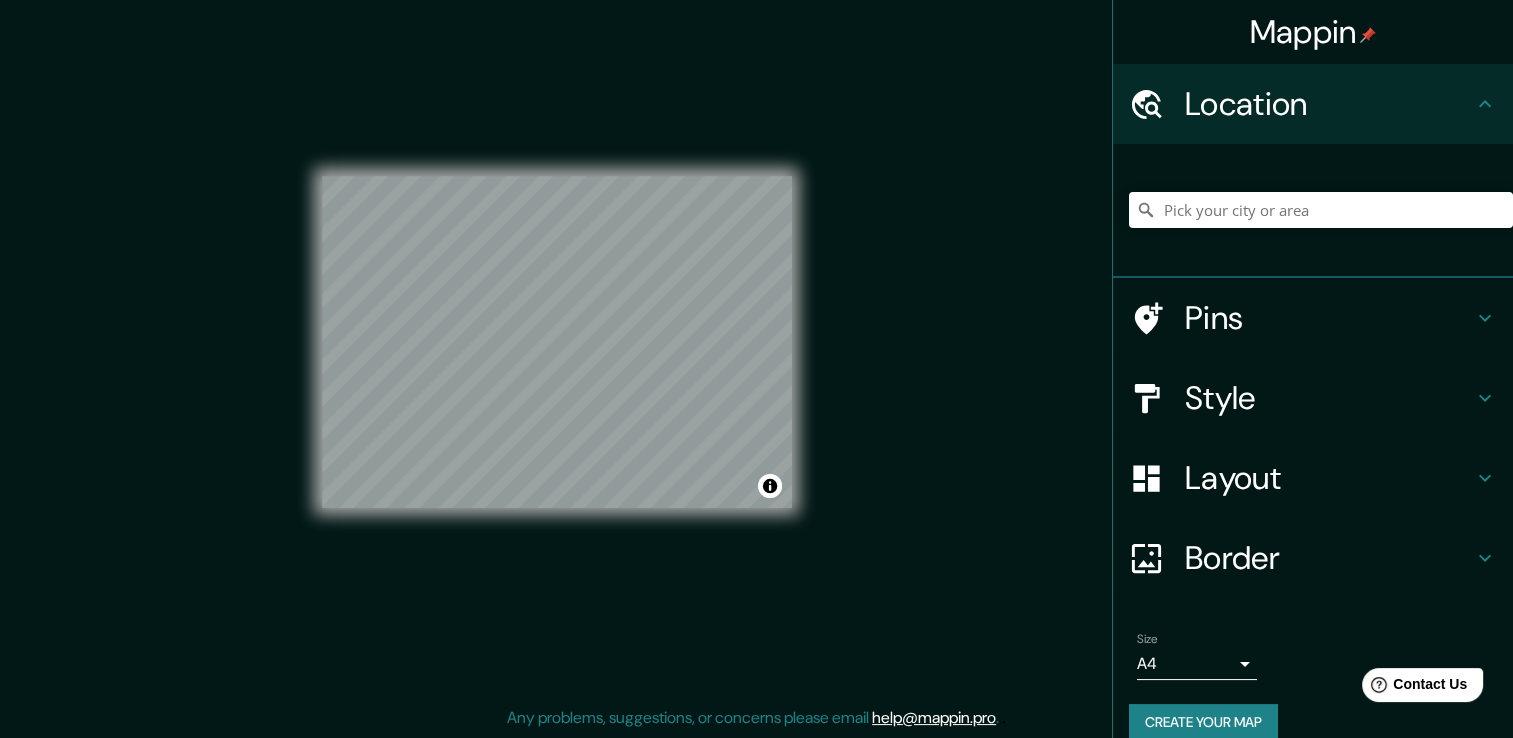 click 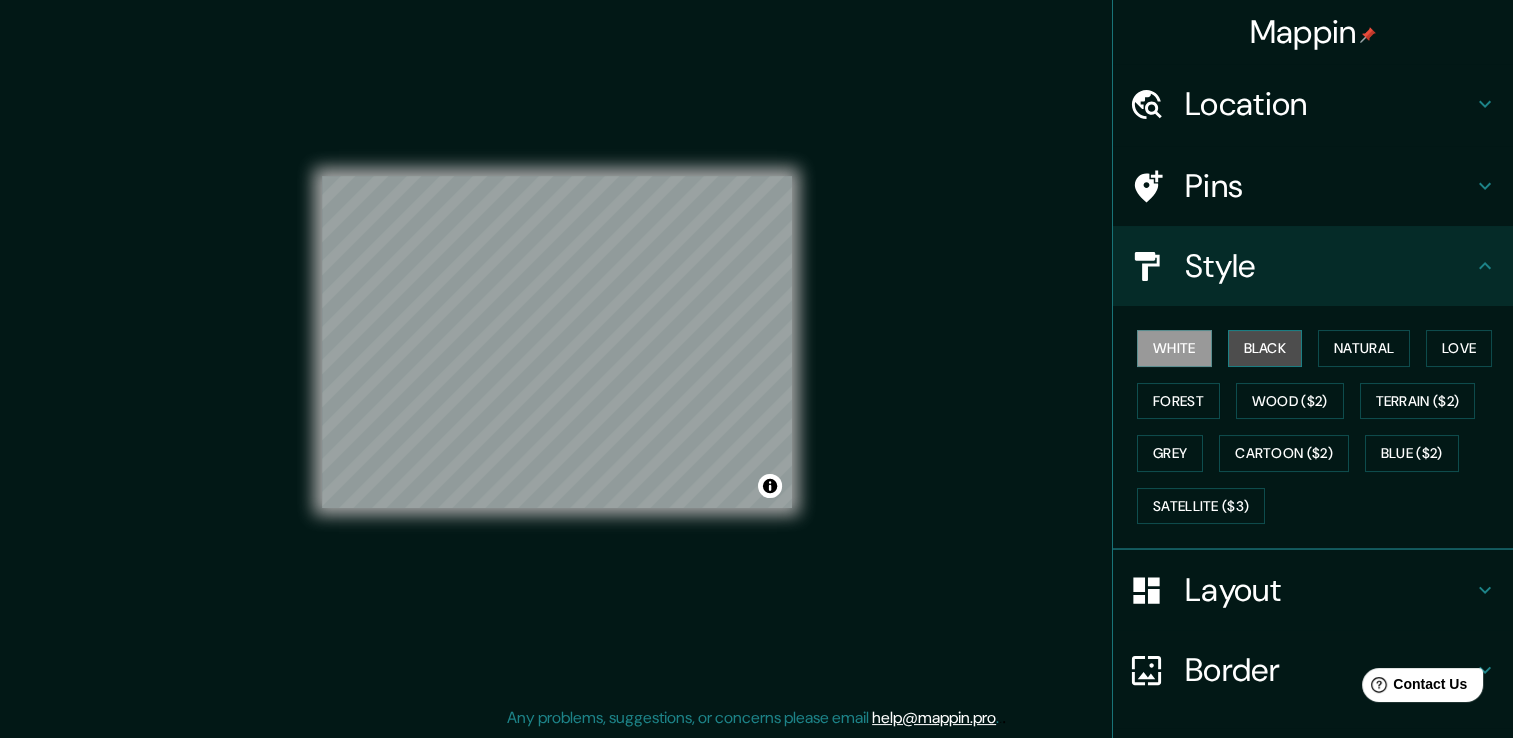 click on "Black" at bounding box center [1265, 348] 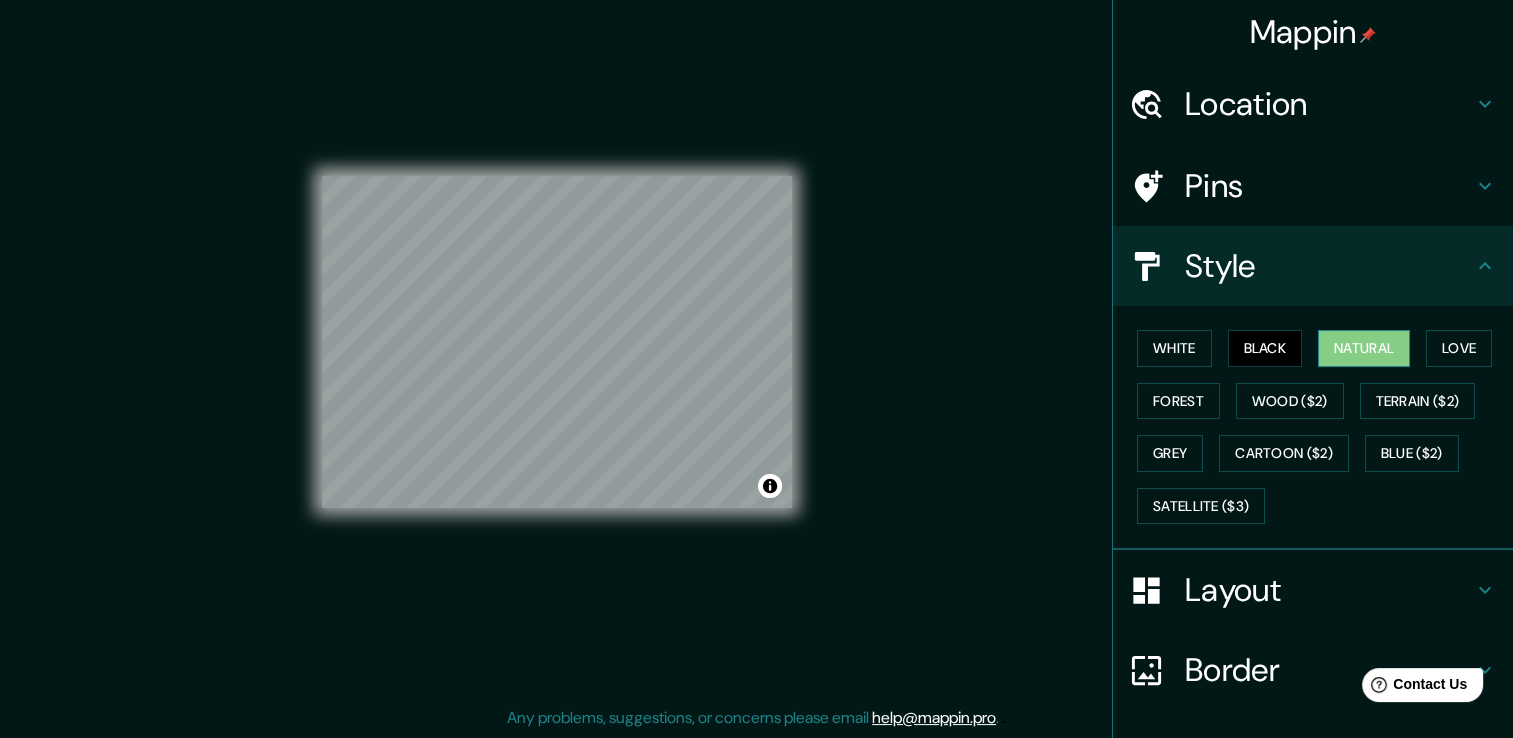 click on "Natural" at bounding box center [1364, 348] 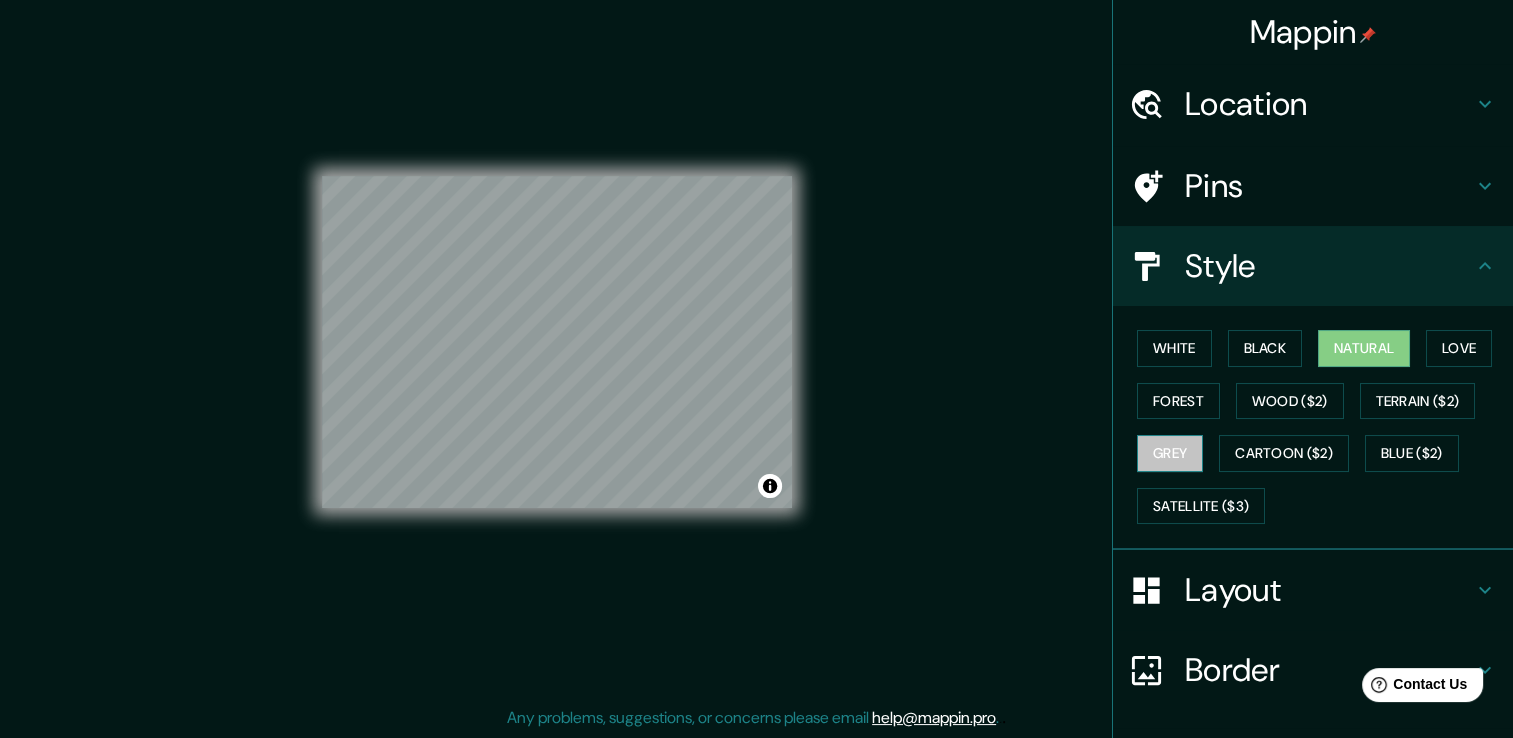 click on "Grey" at bounding box center [1170, 453] 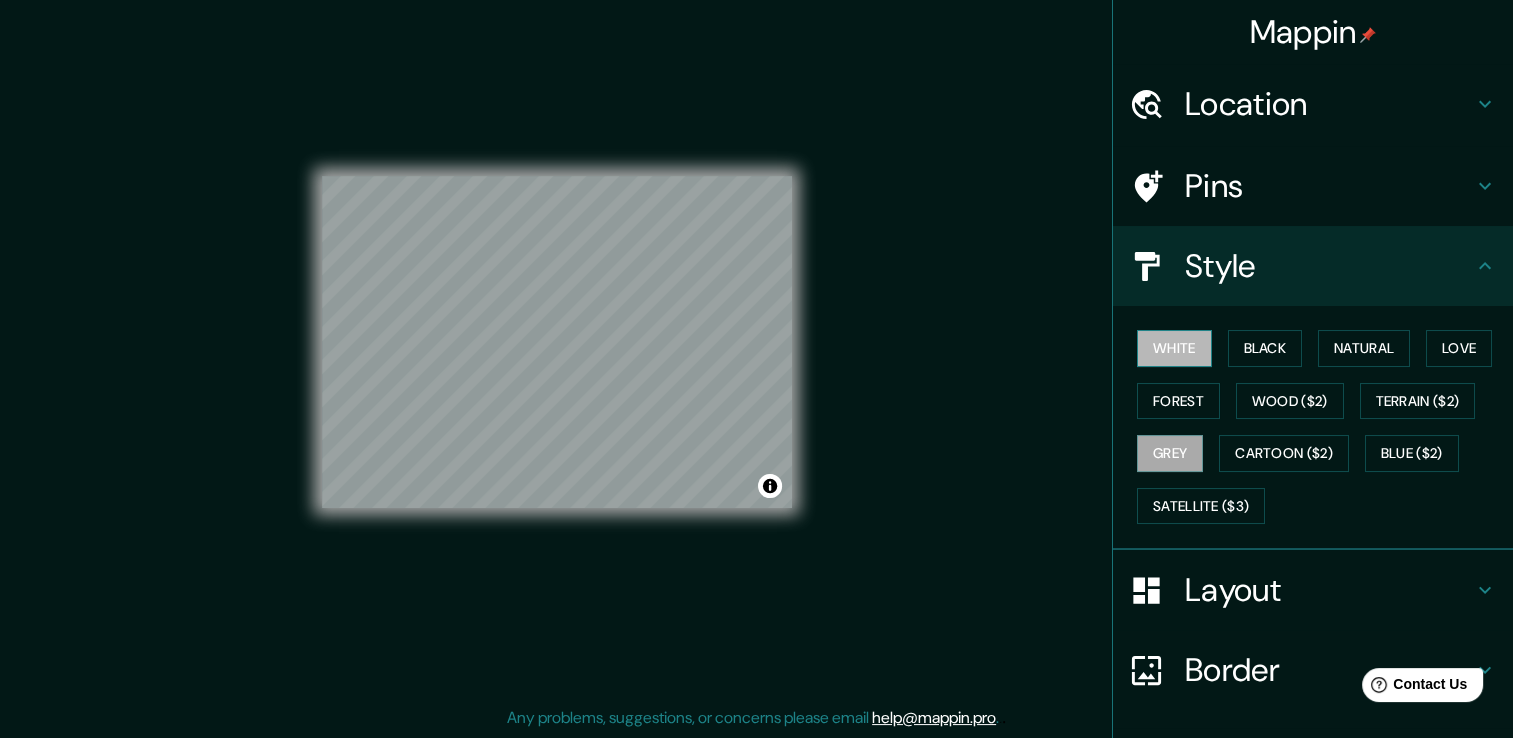 click on "White" at bounding box center [1174, 348] 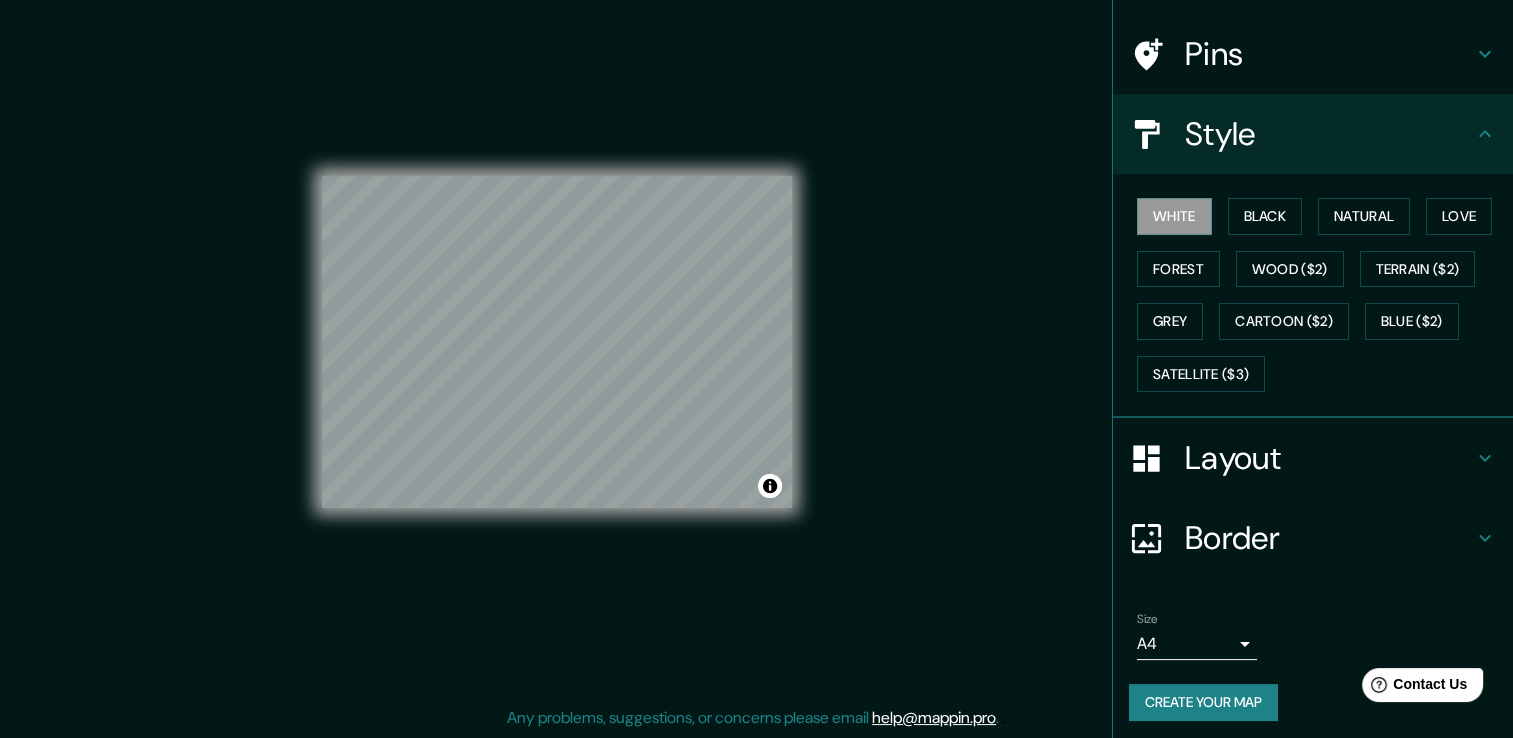 scroll, scrollTop: 135, scrollLeft: 0, axis: vertical 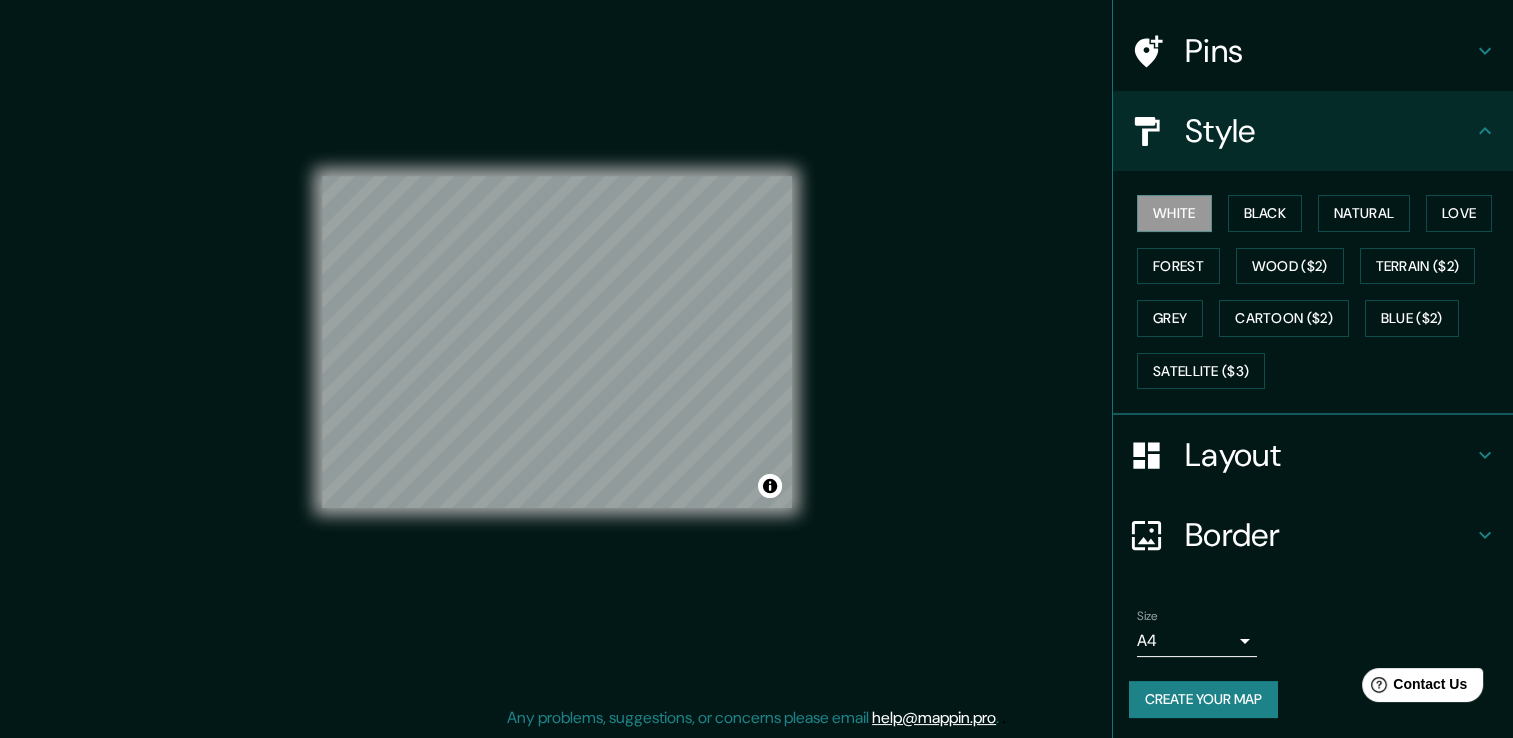 click on "Create your map" at bounding box center [1203, 699] 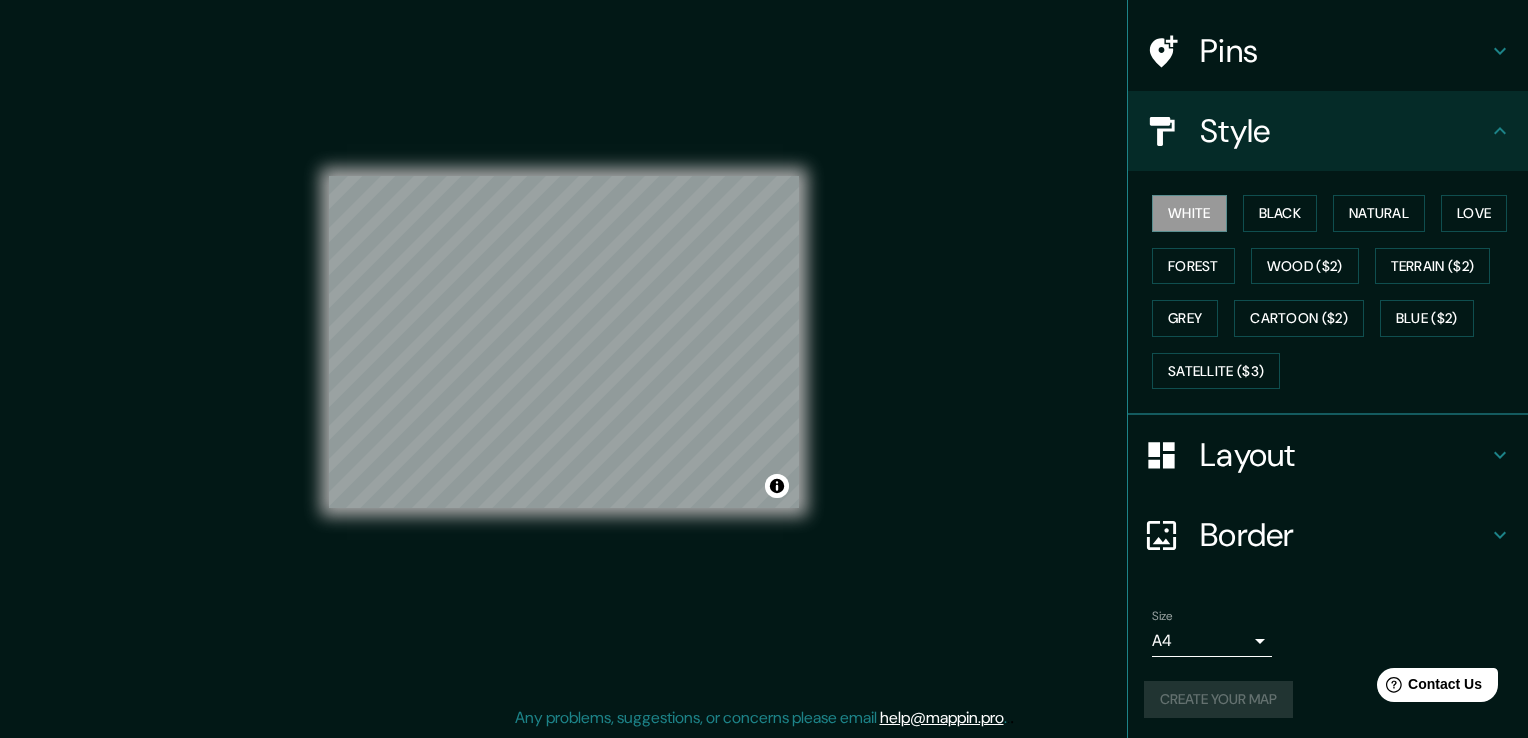 click on "Mappin Location Pins Style White Black Natural Love Forest Wood ($2) Terrain ($2) Grey Cartoon ($2) Blue ($2) Satellite ($3) Layout Border Choose a border.  Hint : you can make layers of the frame opaque to create some cool effects. None Simple Transparent Fancy Size A4 single Create your map © Mapbox   © OpenStreetMap   Improve this map Any problems, suggestions, or concerns please email    [EMAIL] . . ." at bounding box center (764, 347) 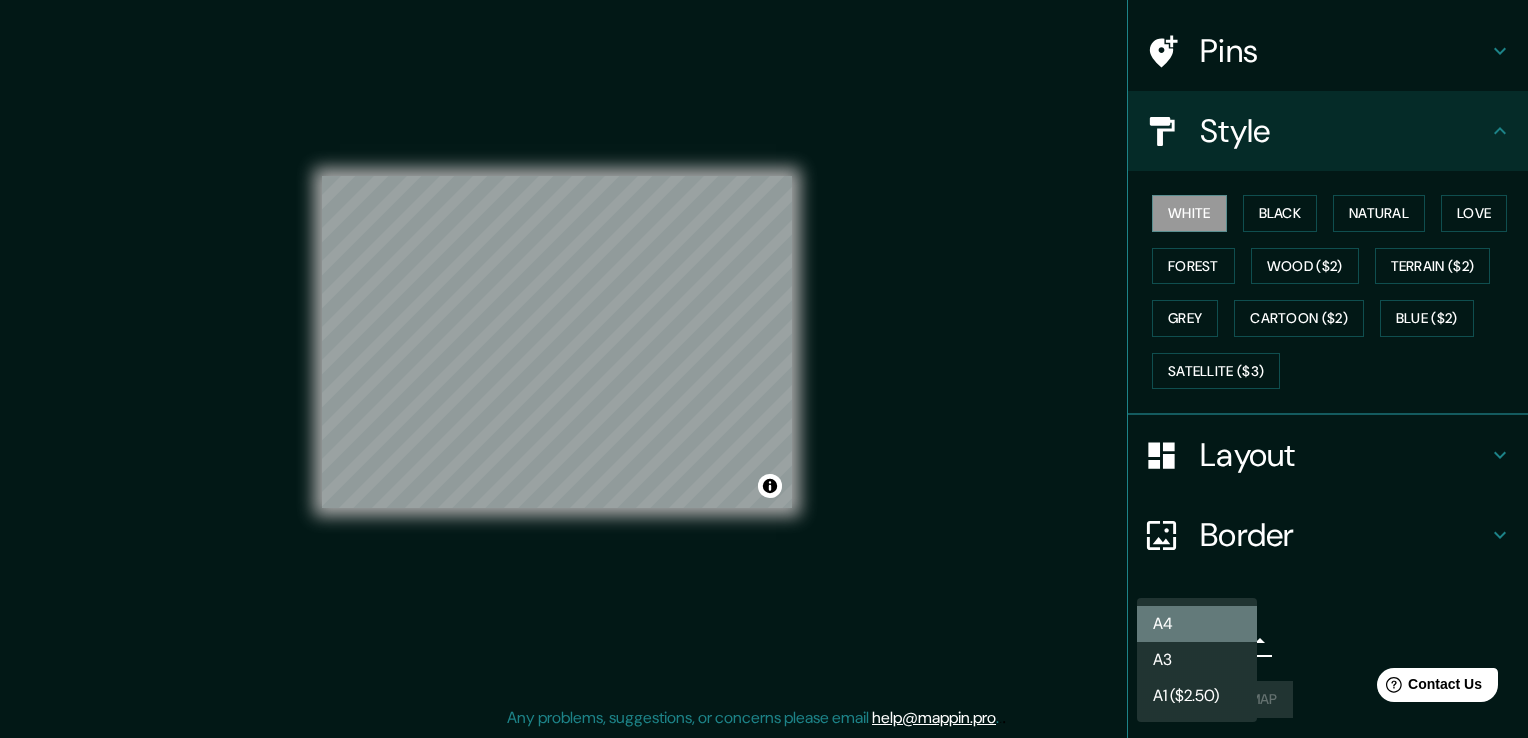 click on "A4" at bounding box center [1197, 624] 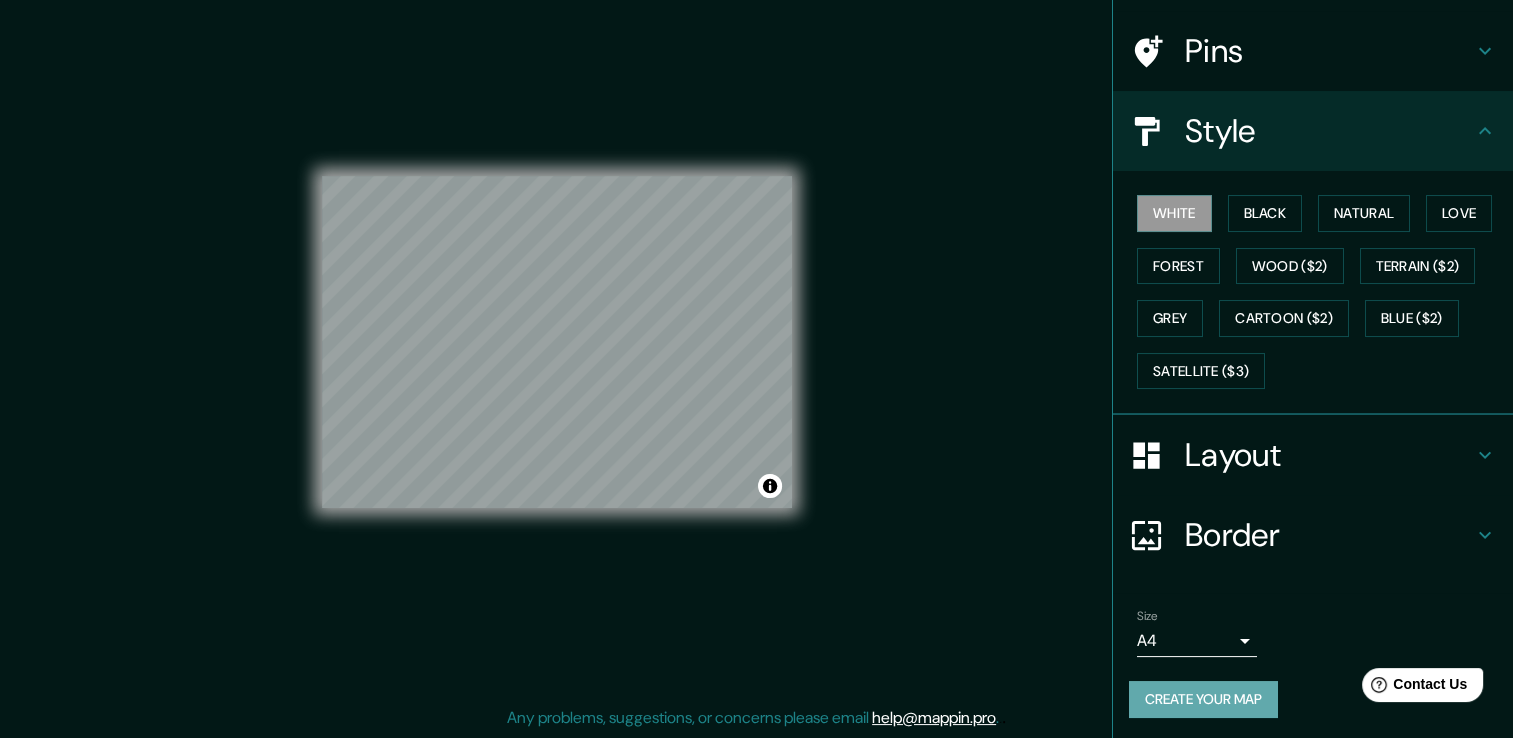 click on "Create your map" at bounding box center [1203, 699] 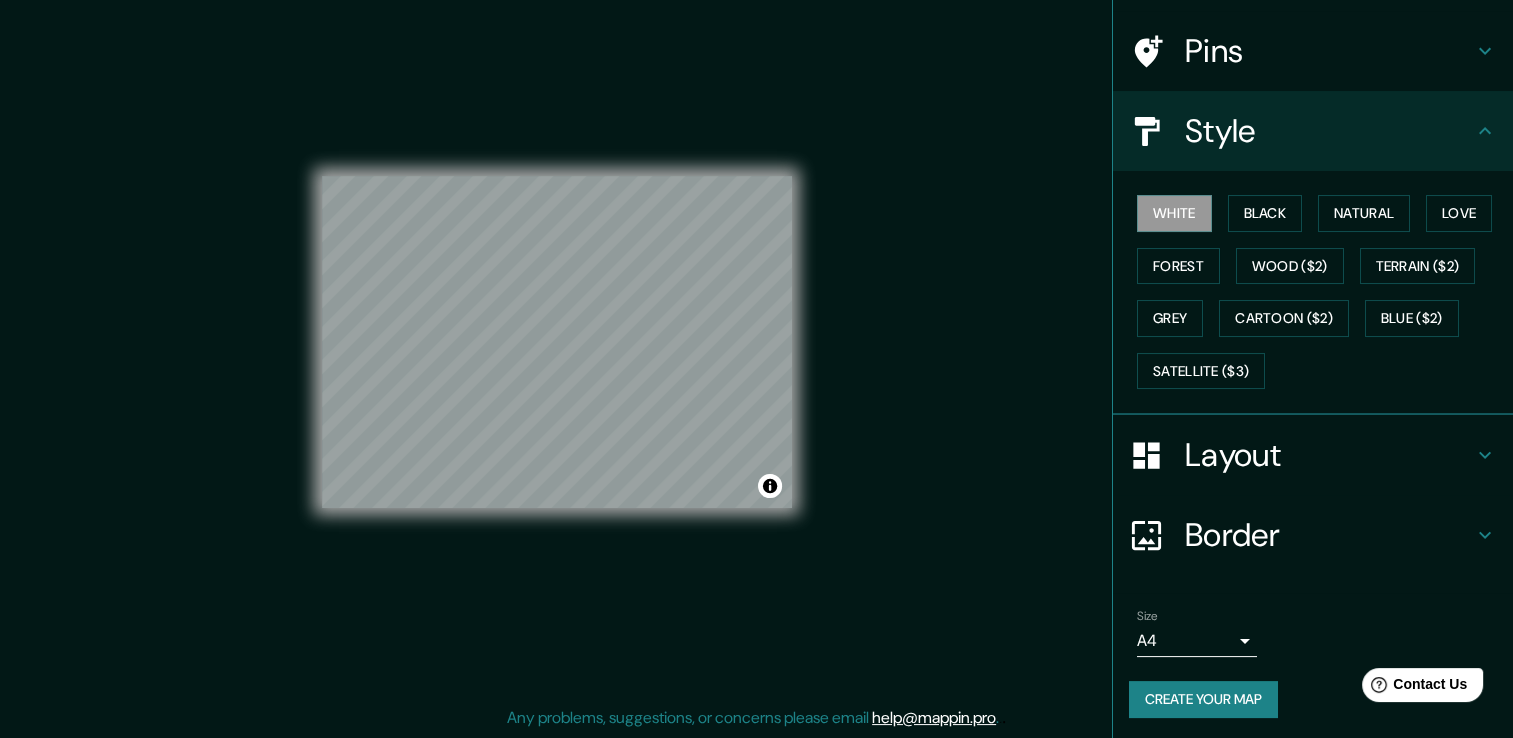 click on "Mappin Location Pins Style White Black Natural Love Forest Wood ($2) Terrain ($2) Grey Cartoon ($2) Blue ($2) Satellite ($3) Layout Border Choose a border.  Hint : you can make layers of the frame opaque to create some cool effects. None Simple Transparent Fancy Size A4 single Create your map © Mapbox   © OpenStreetMap   Improve this map Any problems, suggestions, or concerns please email    [EMAIL] . . ." at bounding box center [756, 358] 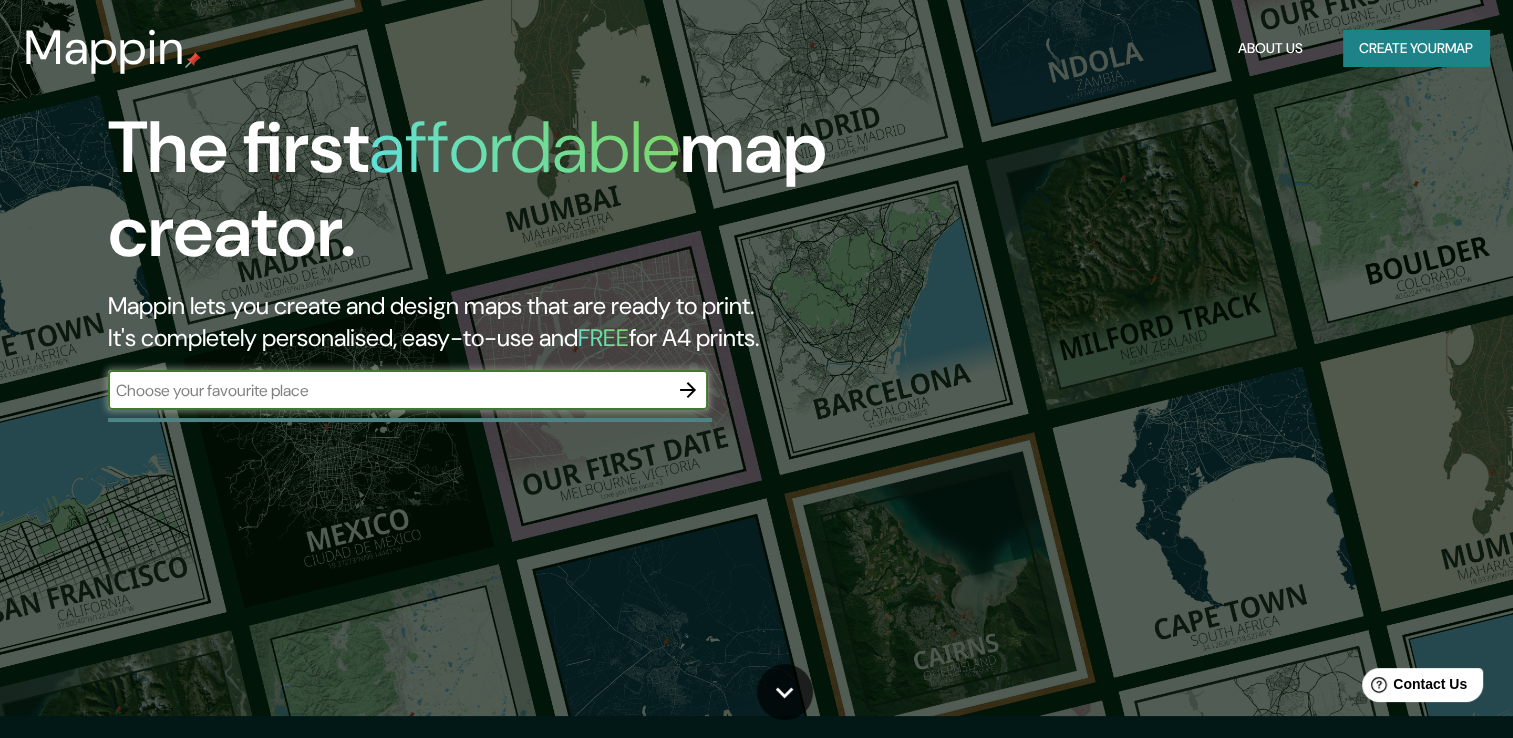scroll, scrollTop: 0, scrollLeft: 0, axis: both 